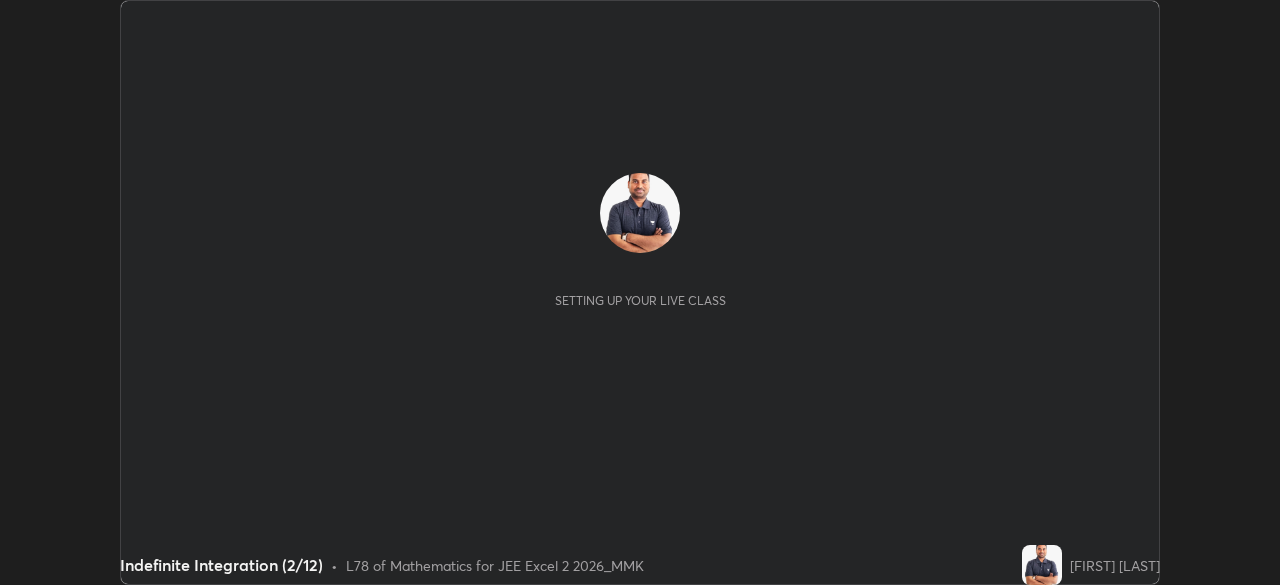 scroll, scrollTop: 0, scrollLeft: 0, axis: both 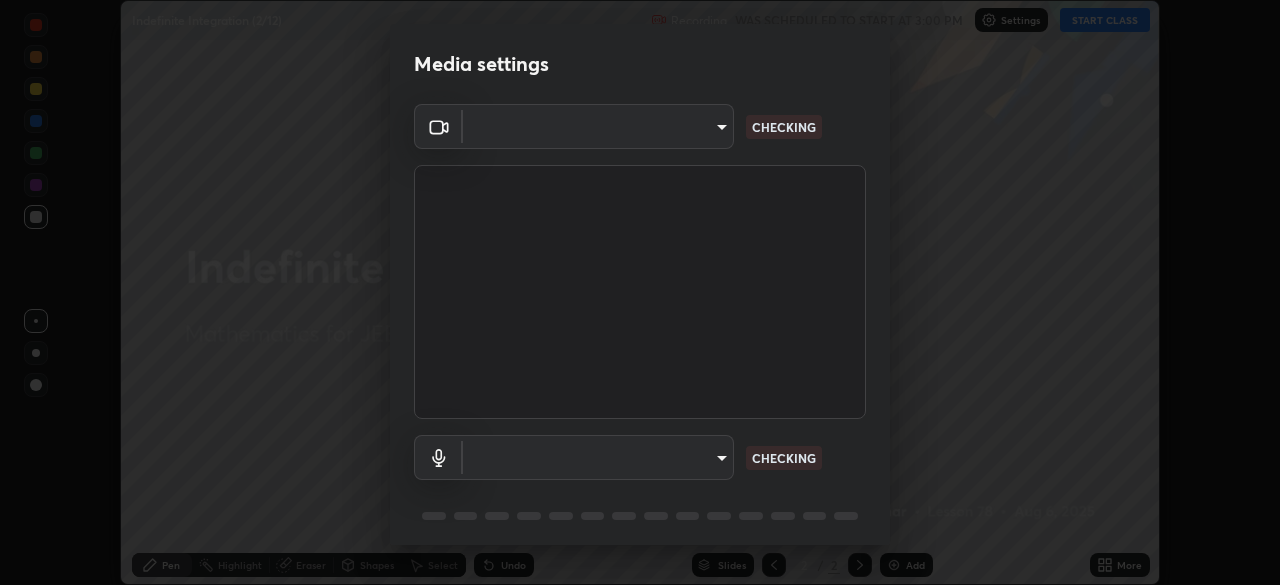type on "119f56cd3221aa741ff86ef3c15b45e11b875c70691a8bbf6b5e475350e28a87" 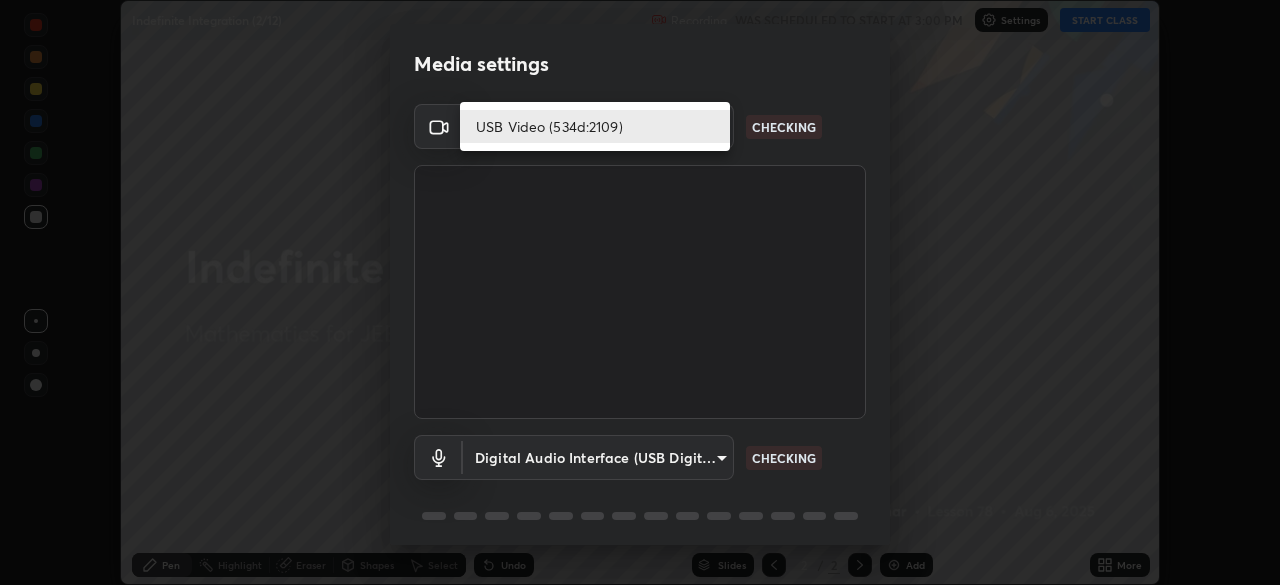 click on "USB Video (534d:2109)" at bounding box center [595, 126] 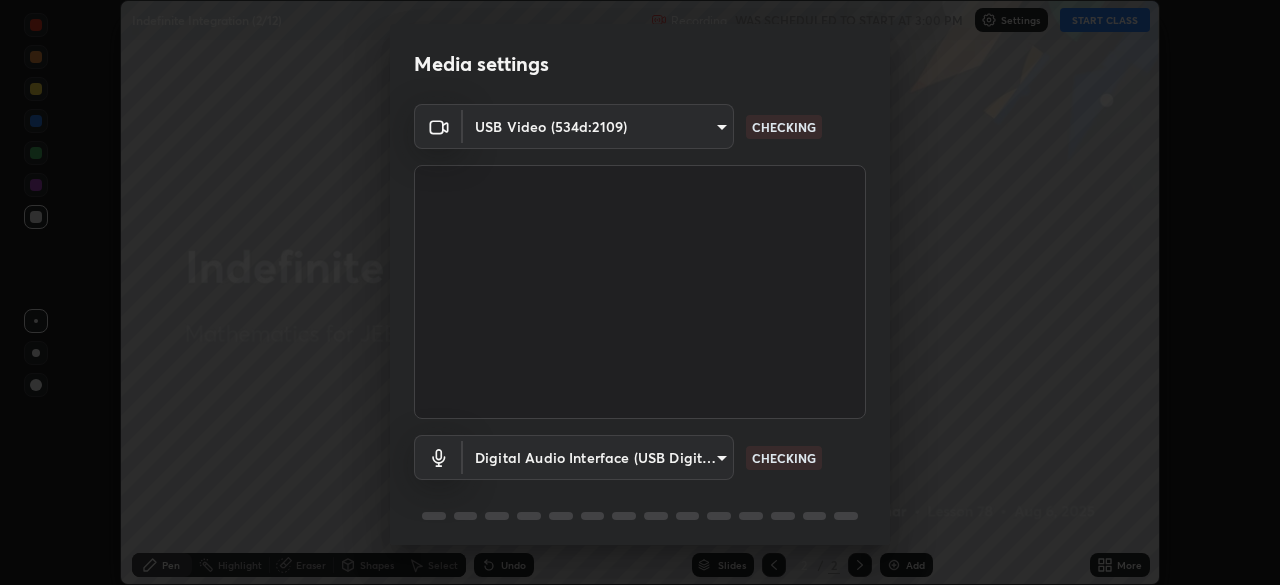 click on "Erase all Indefinite Integration (2/12) Recording WAS SCHEDULED TO START AT  3:00 PM Settings START CLASS Setting up your live class Indefinite Integration (2/12) • L78 of Mathematics for JEE Excel 2 2026_MMK [FIRST] [LAST] Pen Highlight Eraser Shapes Select Undo Slides 2 / 2 Add More No doubts shared Encourage your learners to ask a doubt for better clarity Report an issue Reason for reporting Buffering Chat not working Audio - Video sync issue Educator video quality low ​ Attach an image Report Media settings USB Video (534d:2109) 119f56cd3221aa741ff86ef3c15b45e11b875c70691a8bbf6b5e475350e28a87 CHECKING Digital Audio Interface (USB Digital Audio) 45a9c77d48fdde6e6cd03441b68dd99a2e6cd2d3e6fd1e76814a193bea44ce11 CHECKING 1 / 5 Next" at bounding box center [640, 292] 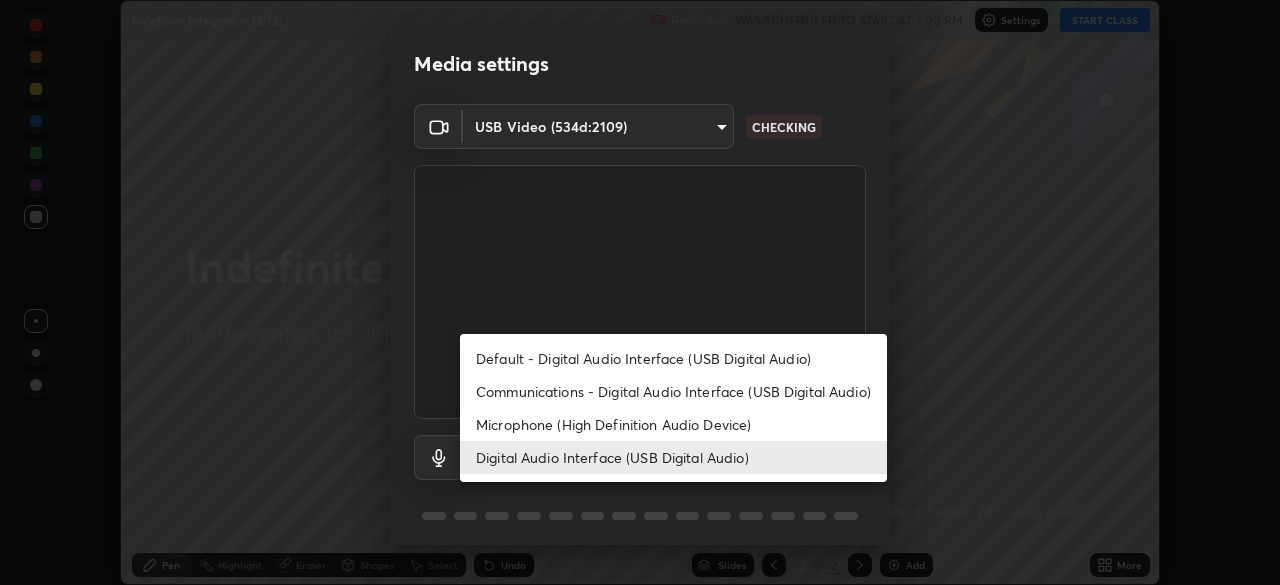 click on "Microphone (High Definition Audio Device)" at bounding box center (673, 424) 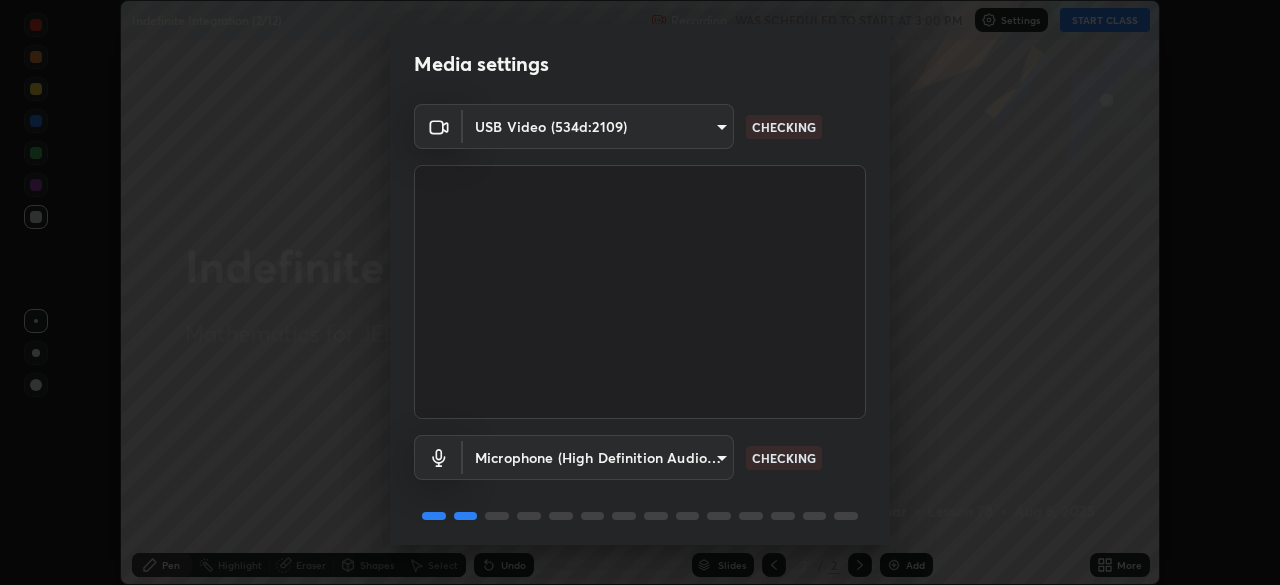 click on "Erase all Indefinite Integration (2/12) Recording WAS SCHEDULED TO START AT  3:00 PM Settings START CLASS Setting up your live class Indefinite Integration (2/12) • L78 of Mathematics for JEE Excel 2 2026_MMK [FIRST] [LAST] Pen Highlight Eraser Shapes Select Undo Slides 2 / 2 Add More No doubts shared Encourage your learners to ask a doubt for better clarity Report an issue Reason for reporting Buffering Chat not working Audio - Video sync issue Educator video quality low ​ Attach an image Report Media settings USB Video (534d:2109) 119f56cd3221aa741ff86ef3c15b45e11b875c70691a8bbf6b5e475350e28a87 CHECKING Microphone (High Definition Audio Device) 5115d90af2b768309cf9210d1f5d99a2374f83237944261c33c84720b57b6582 CHECKING 1 / 5 Next" at bounding box center (640, 292) 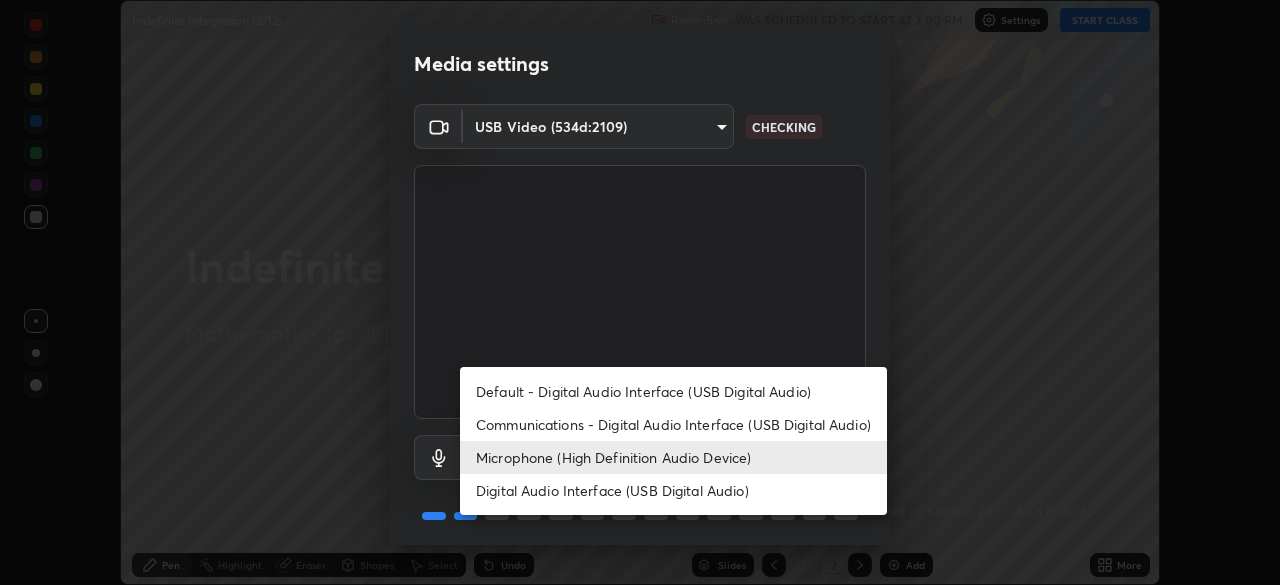 click on "Digital Audio Interface (USB Digital Audio)" at bounding box center (673, 490) 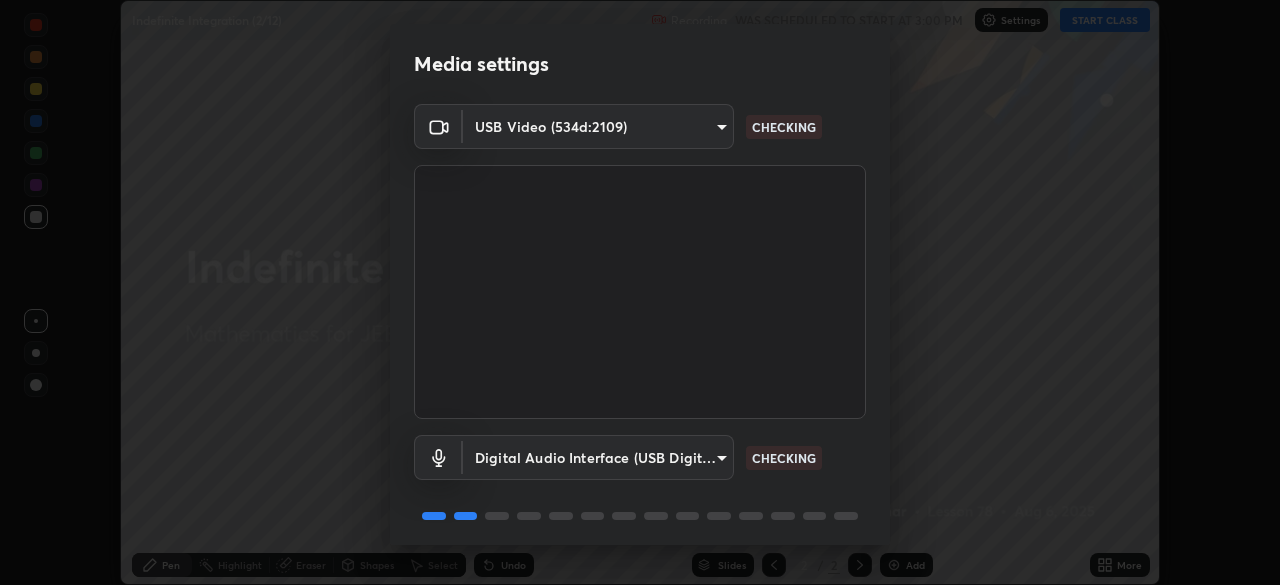 scroll, scrollTop: 71, scrollLeft: 0, axis: vertical 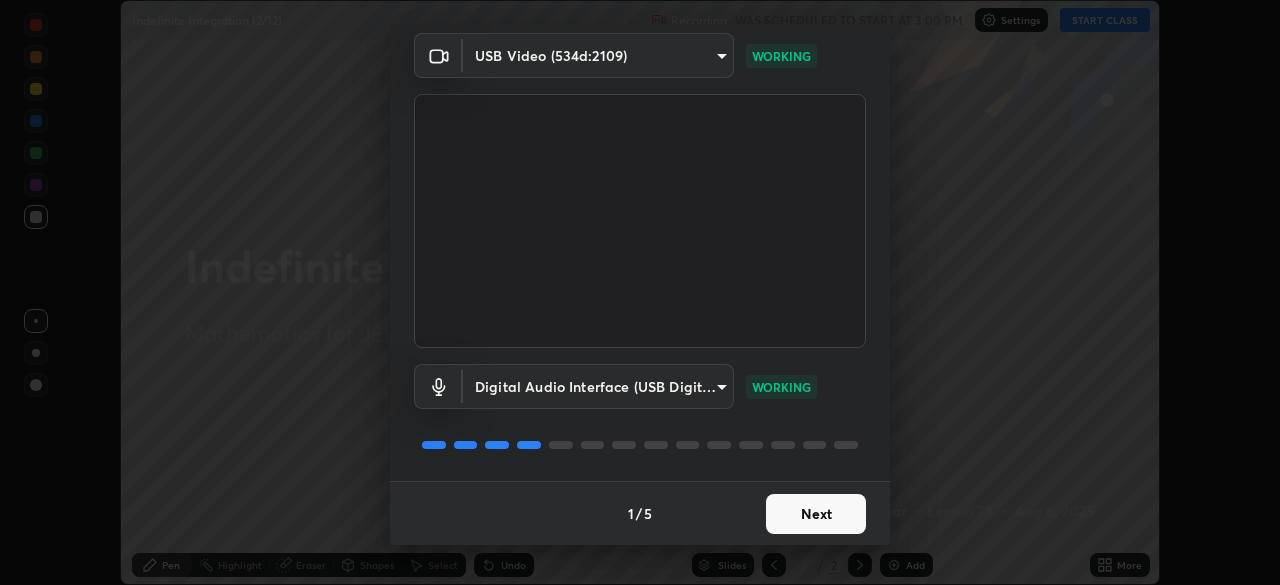 click on "Next" at bounding box center (816, 514) 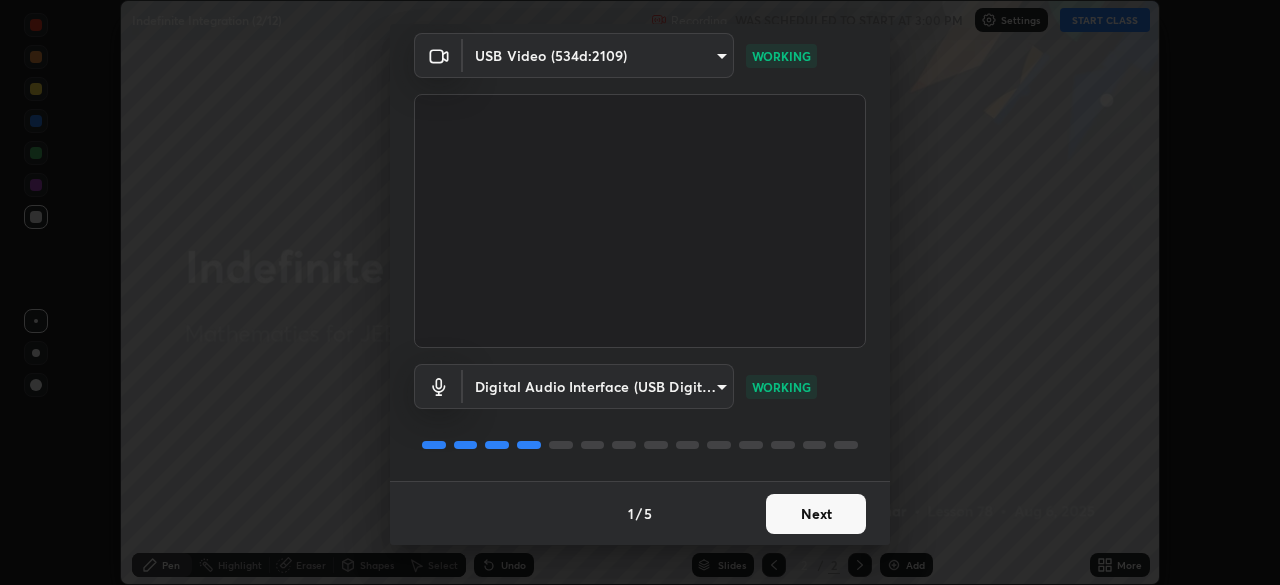 scroll, scrollTop: 0, scrollLeft: 0, axis: both 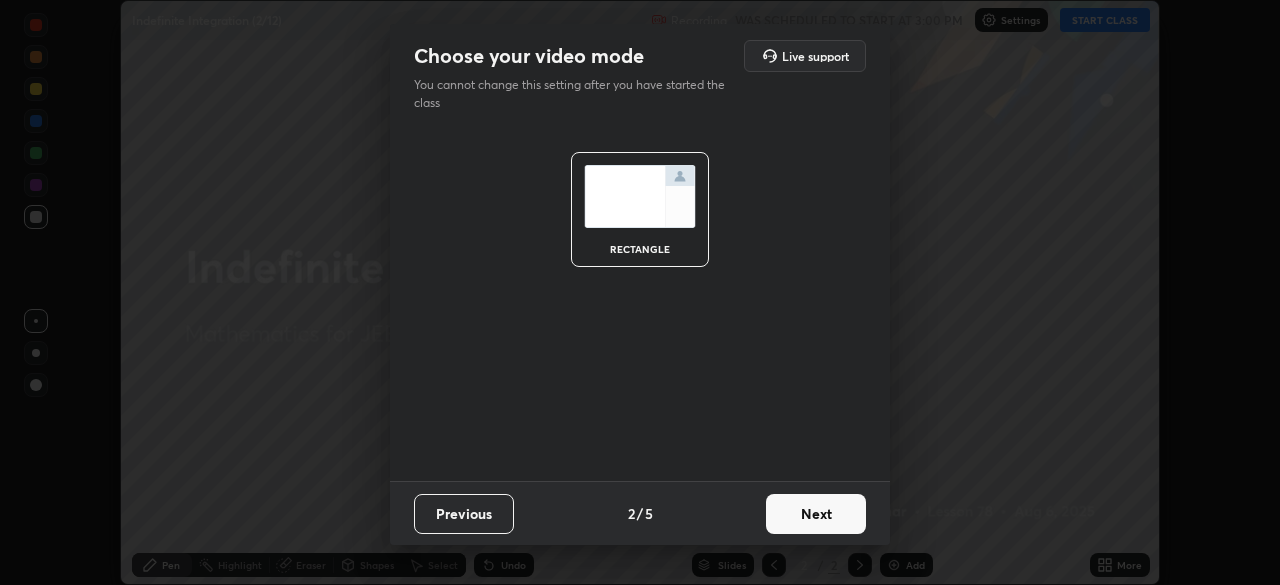 click on "Next" at bounding box center [816, 514] 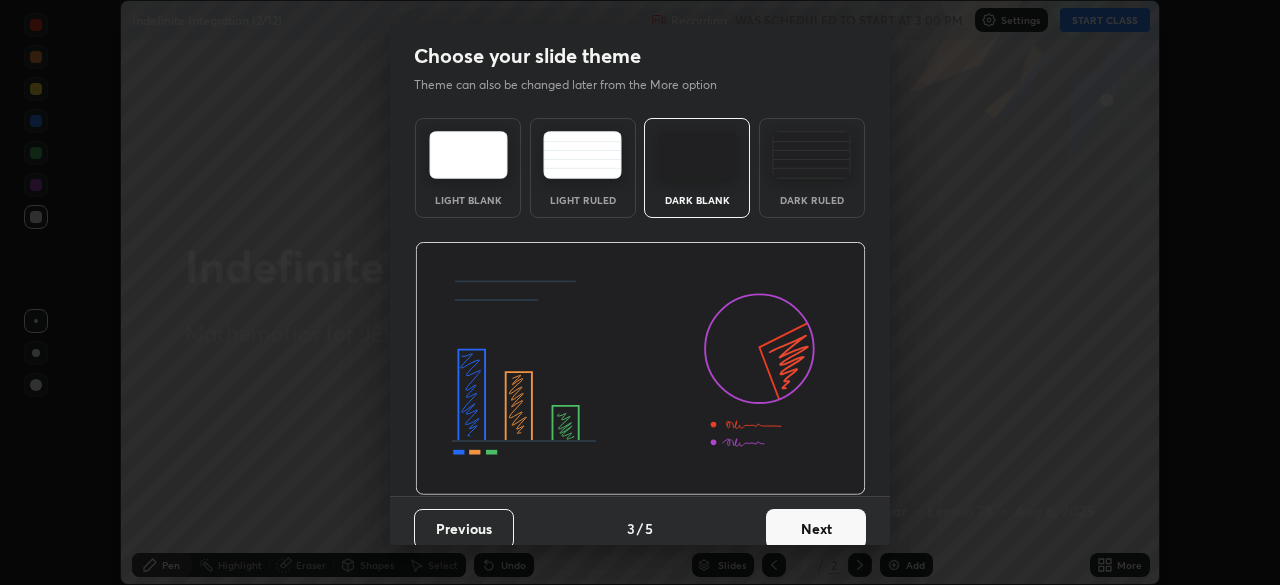 click on "Next" at bounding box center (816, 529) 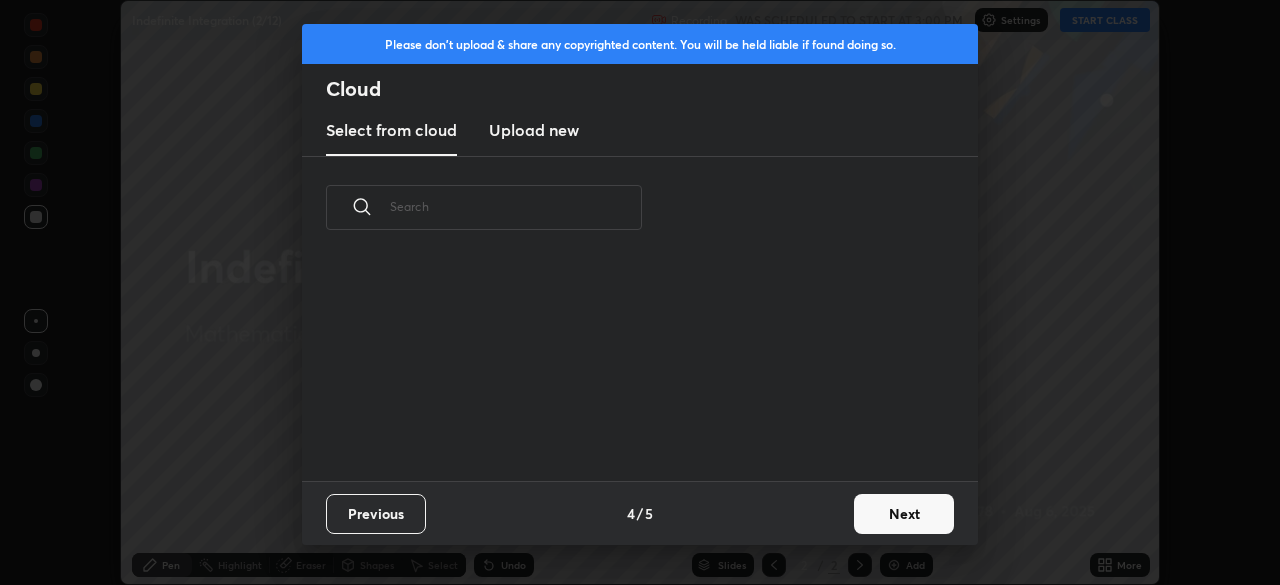 click on "Next" at bounding box center [904, 514] 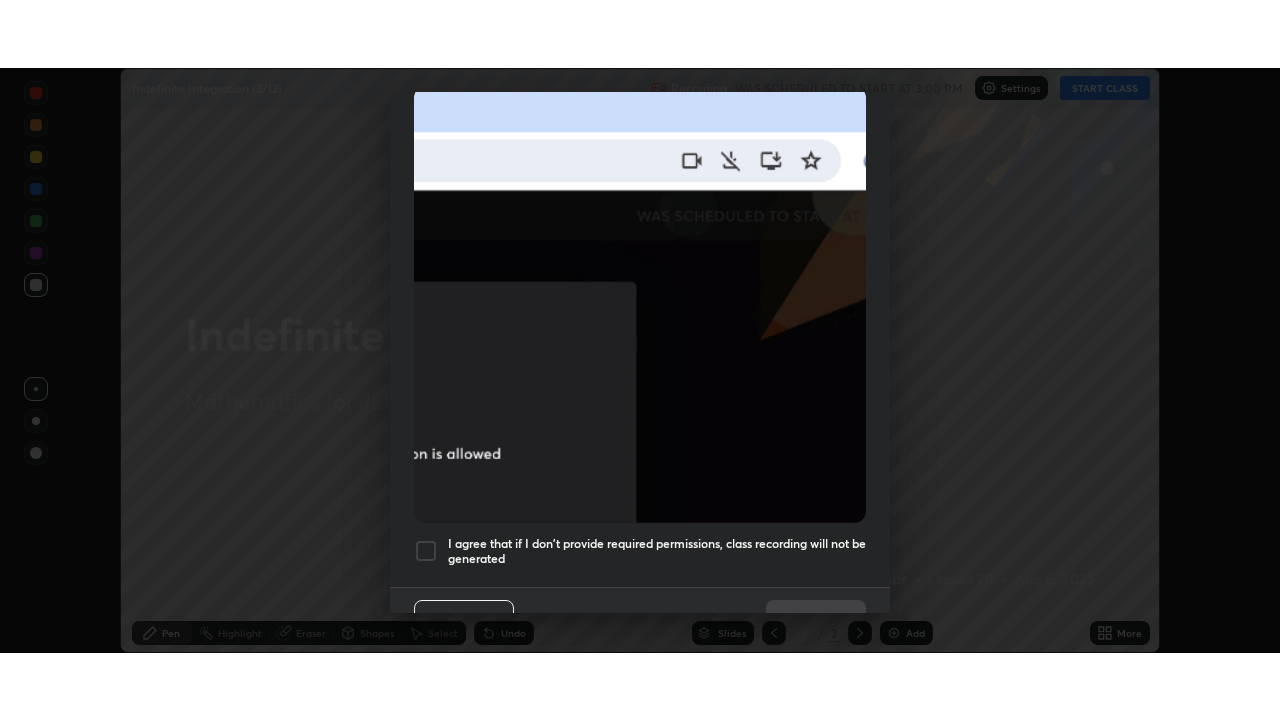 scroll, scrollTop: 479, scrollLeft: 0, axis: vertical 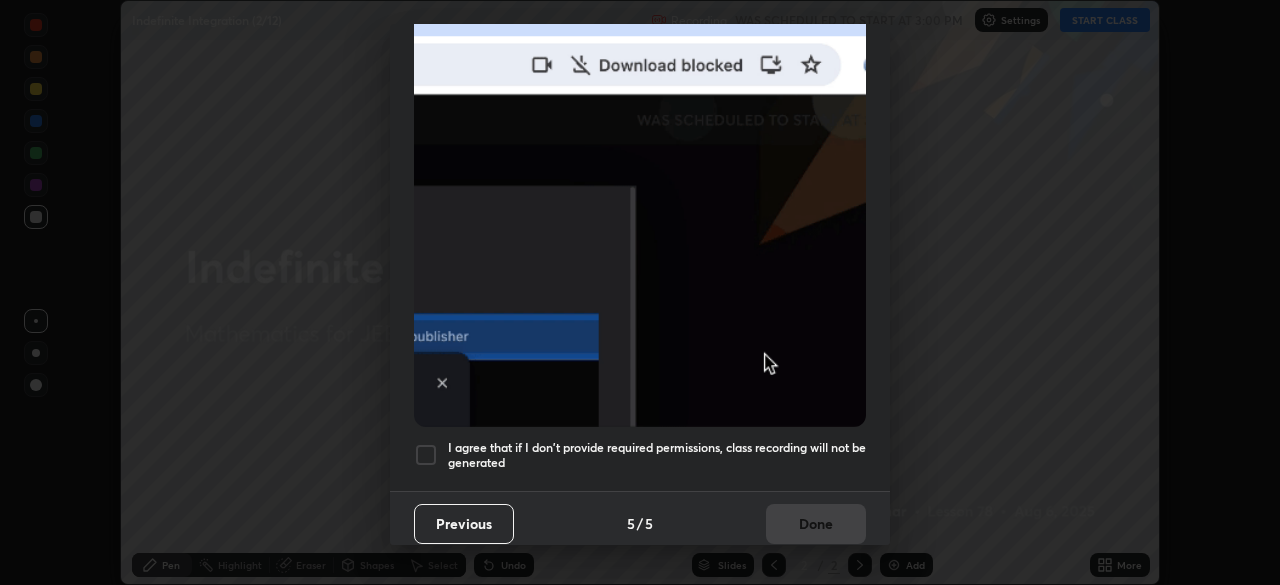 click at bounding box center [426, 455] 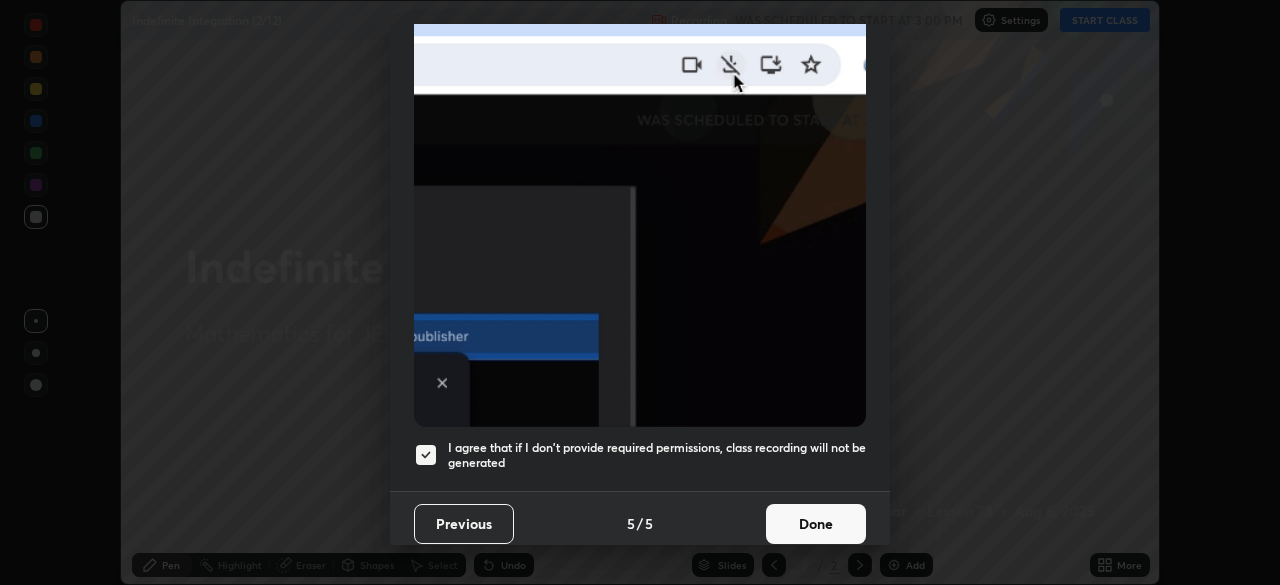 click on "Done" at bounding box center (816, 524) 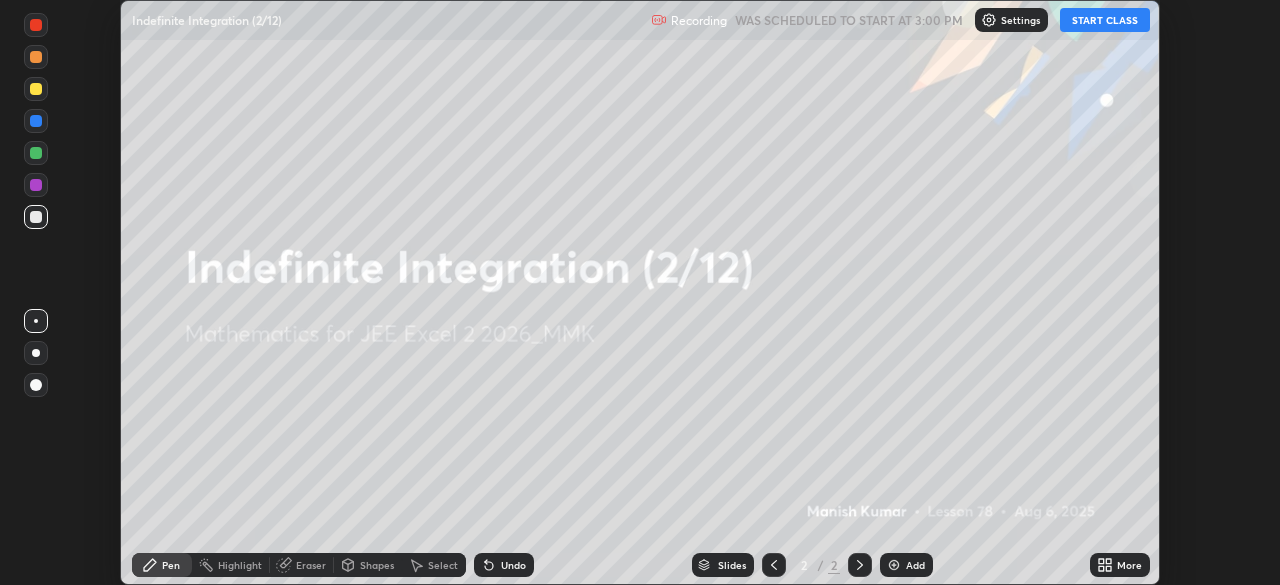 click on "START CLASS" at bounding box center (1105, 20) 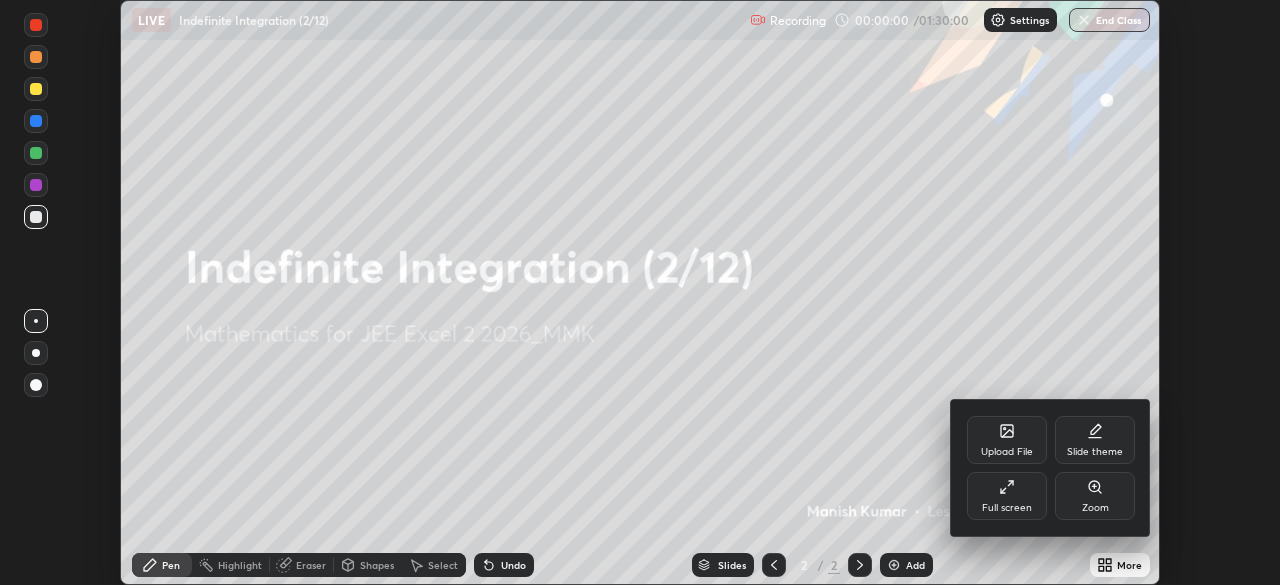 click on "Full screen" at bounding box center [1007, 496] 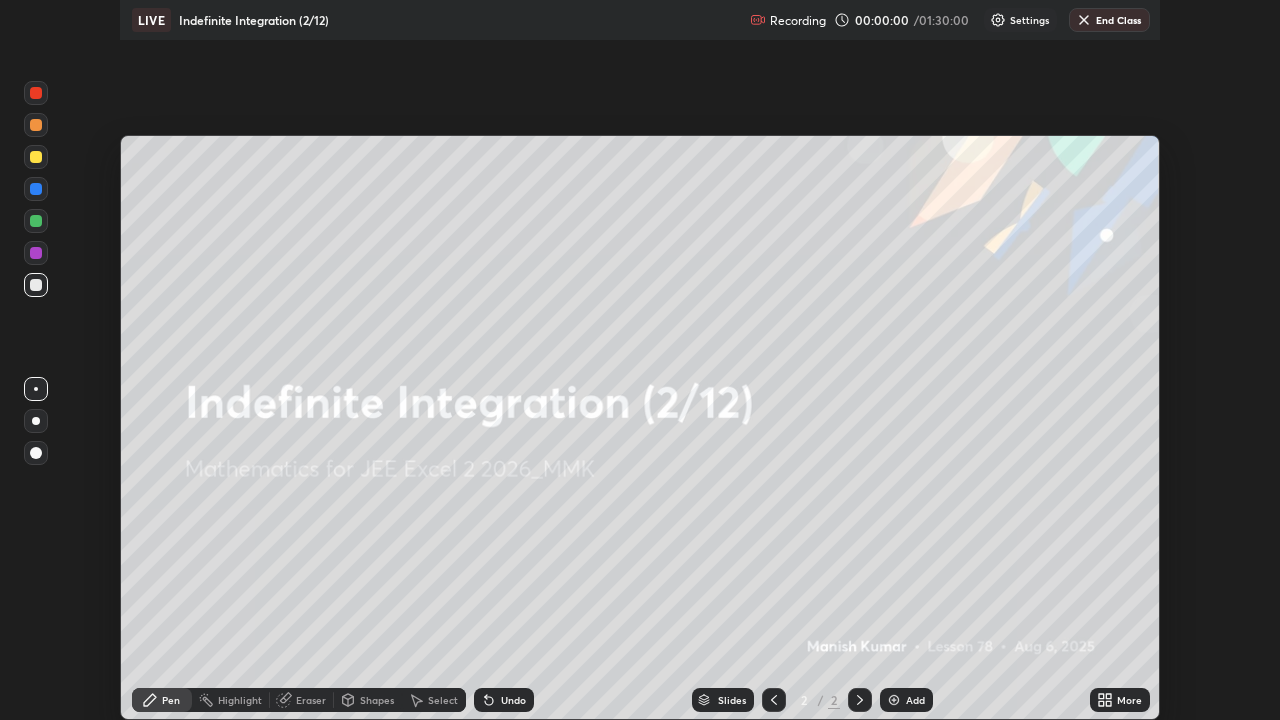 scroll, scrollTop: 99280, scrollLeft: 98720, axis: both 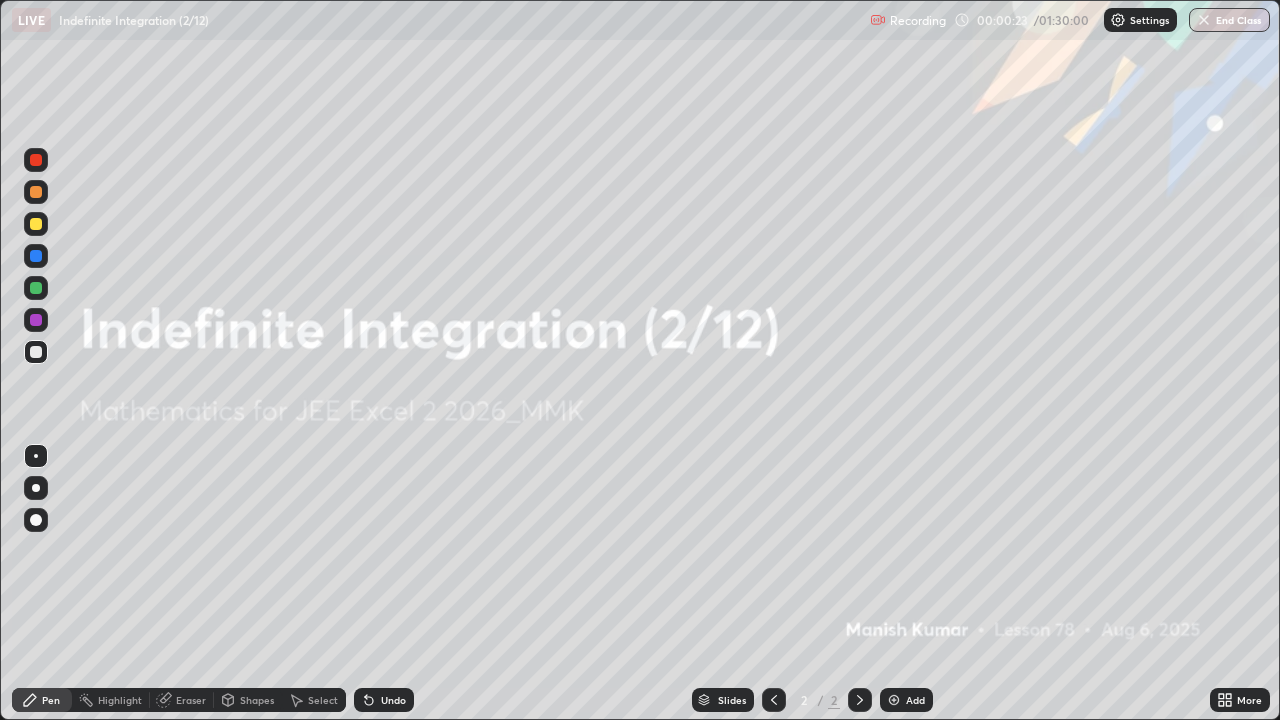 click on "Add" at bounding box center [906, 700] 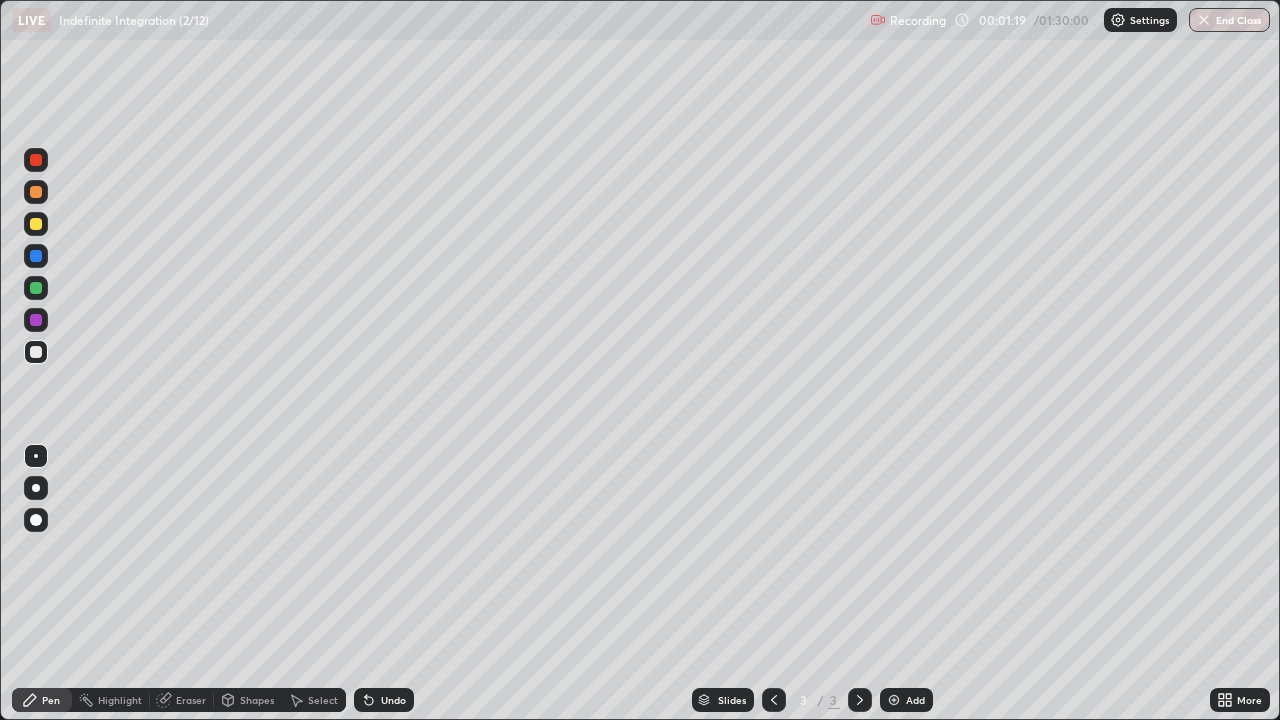 click at bounding box center [36, 224] 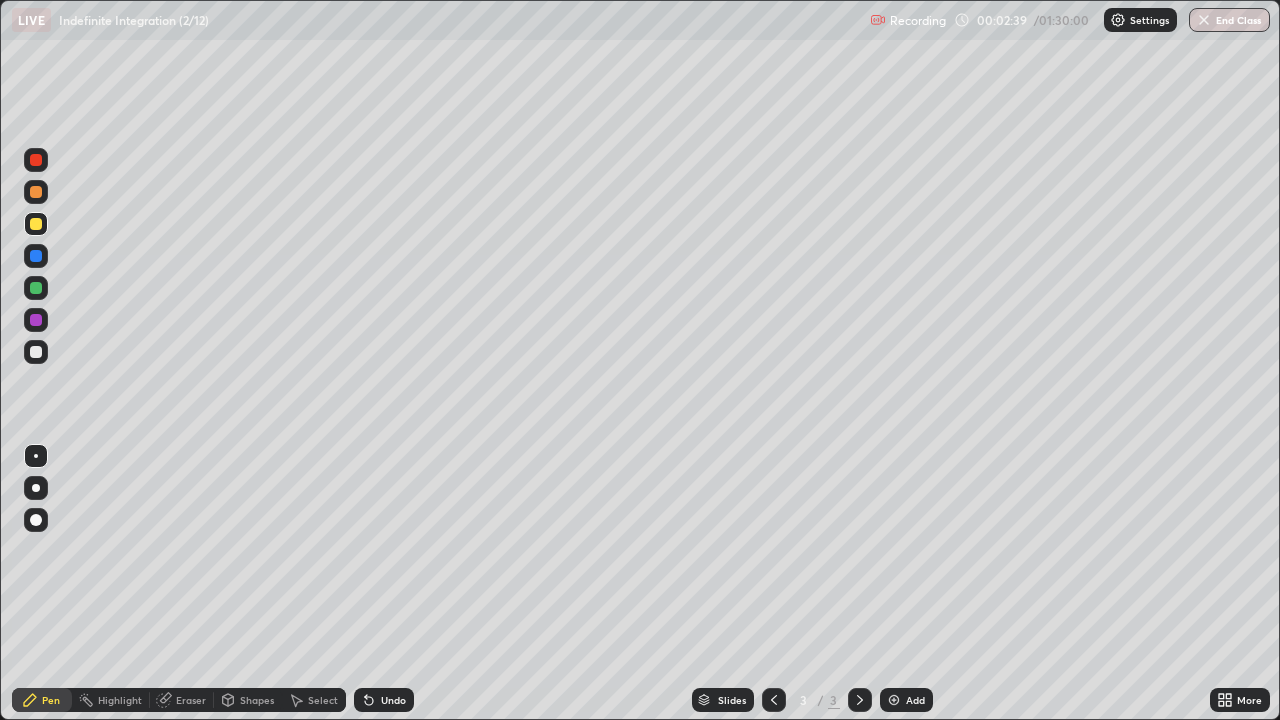 click on "Eraser" at bounding box center (191, 700) 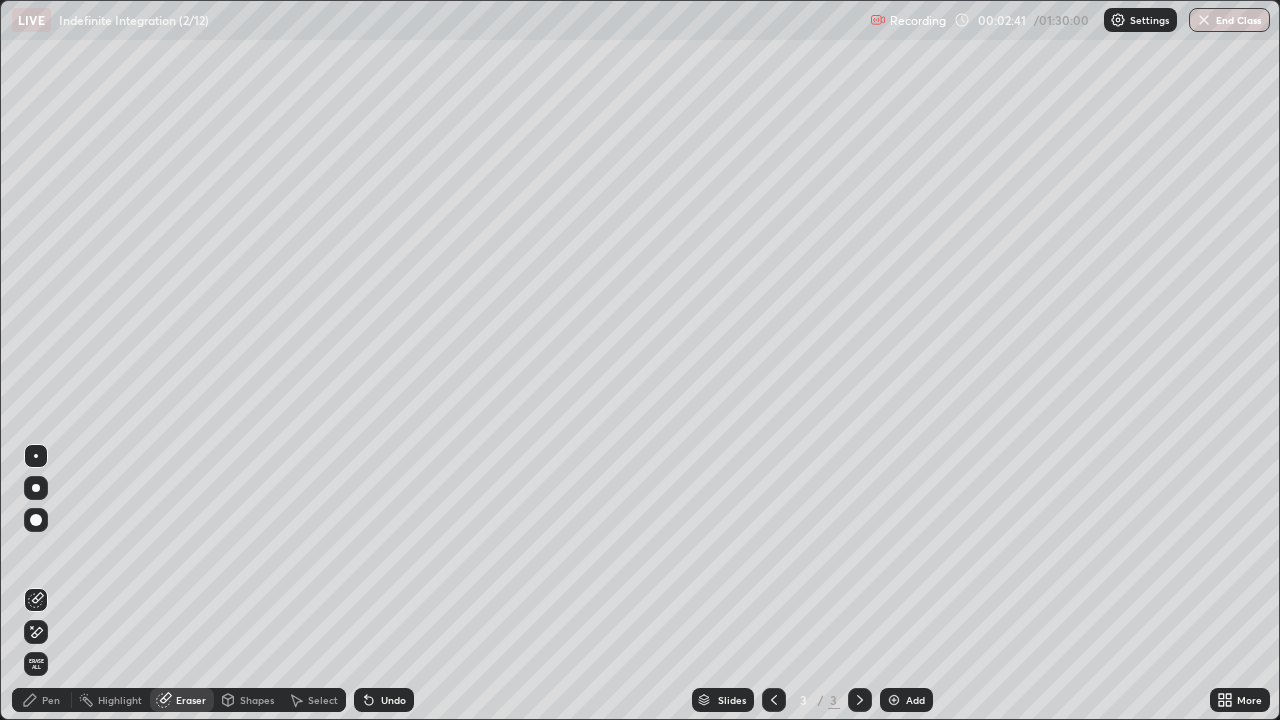 click 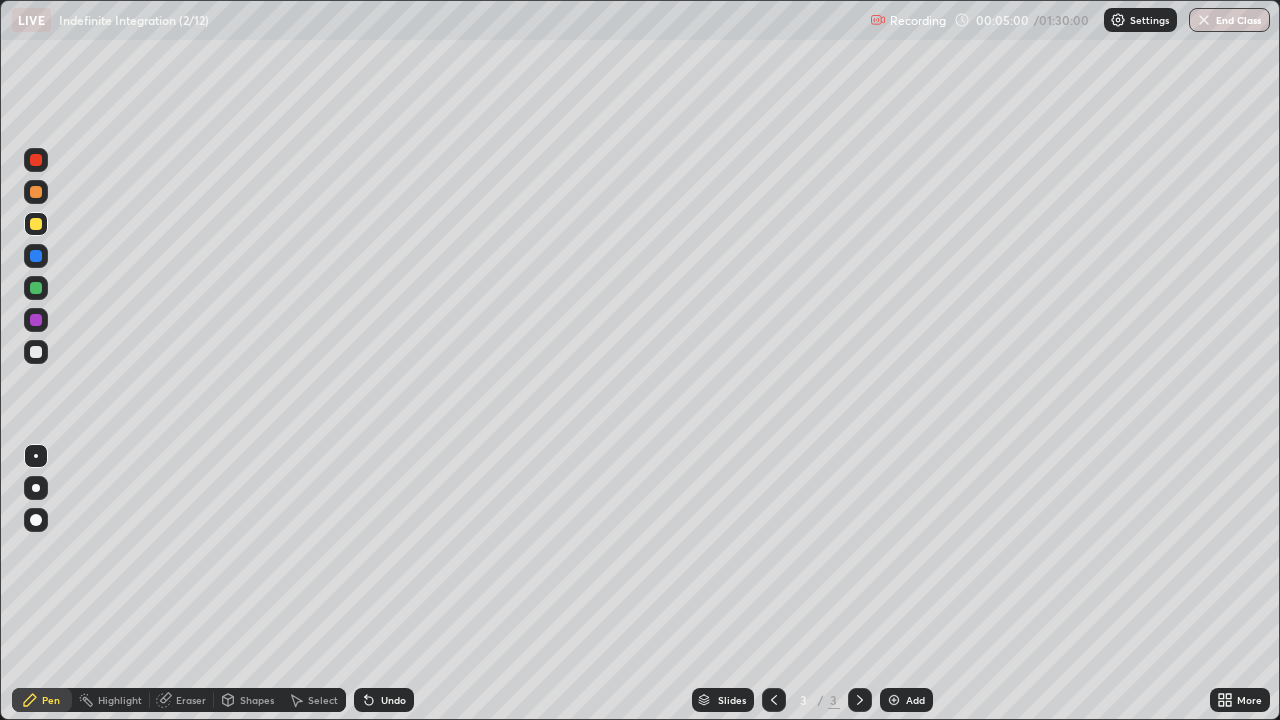 click on "Add" at bounding box center (906, 700) 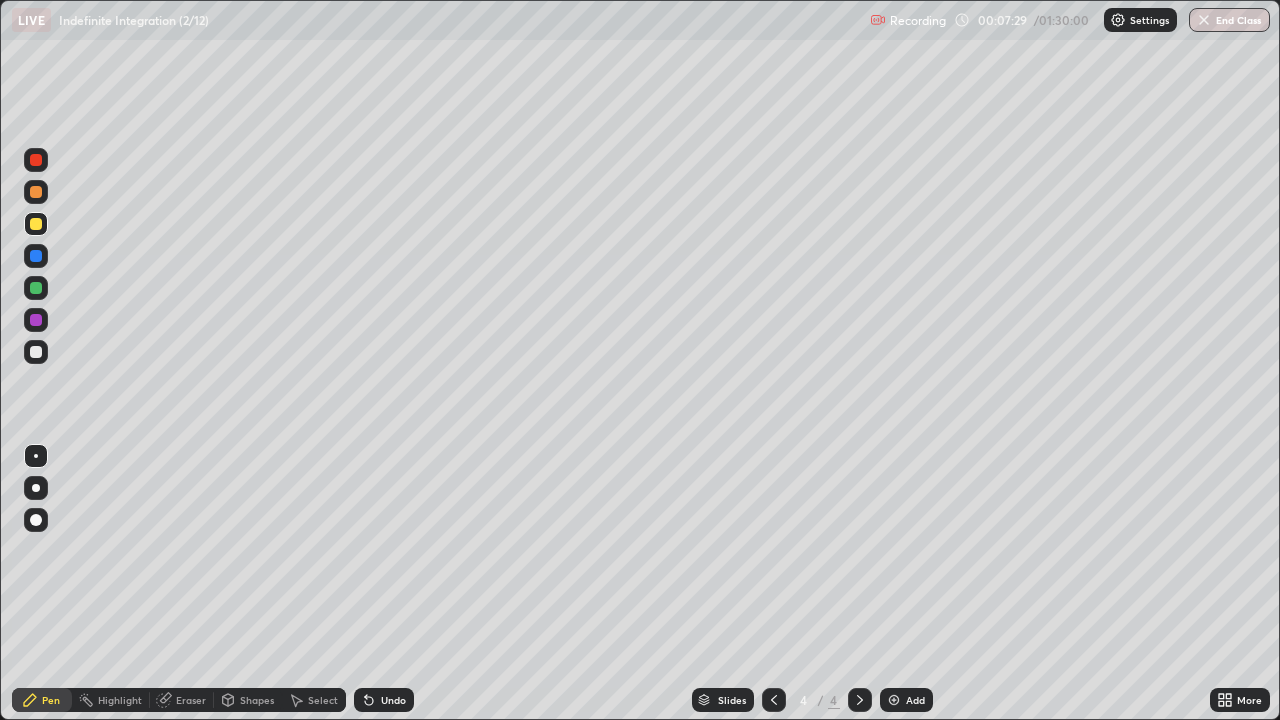 click on "Add" at bounding box center [906, 700] 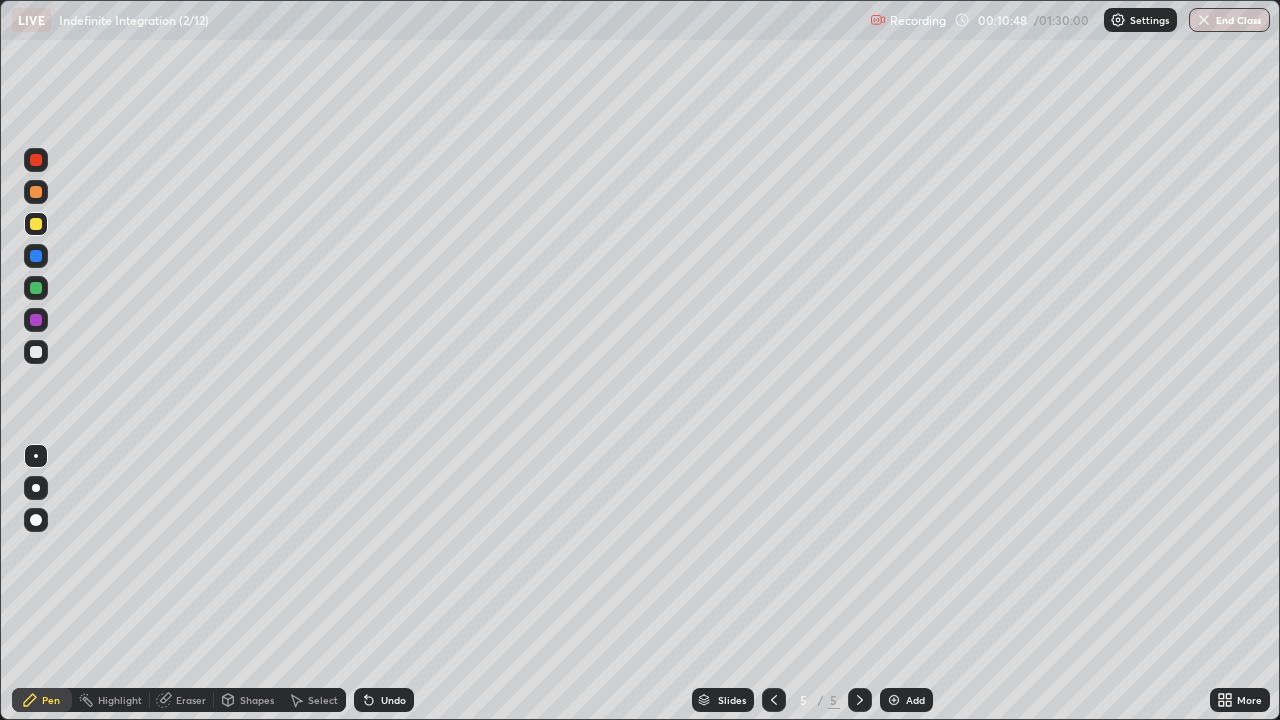 click on "Add" at bounding box center [915, 700] 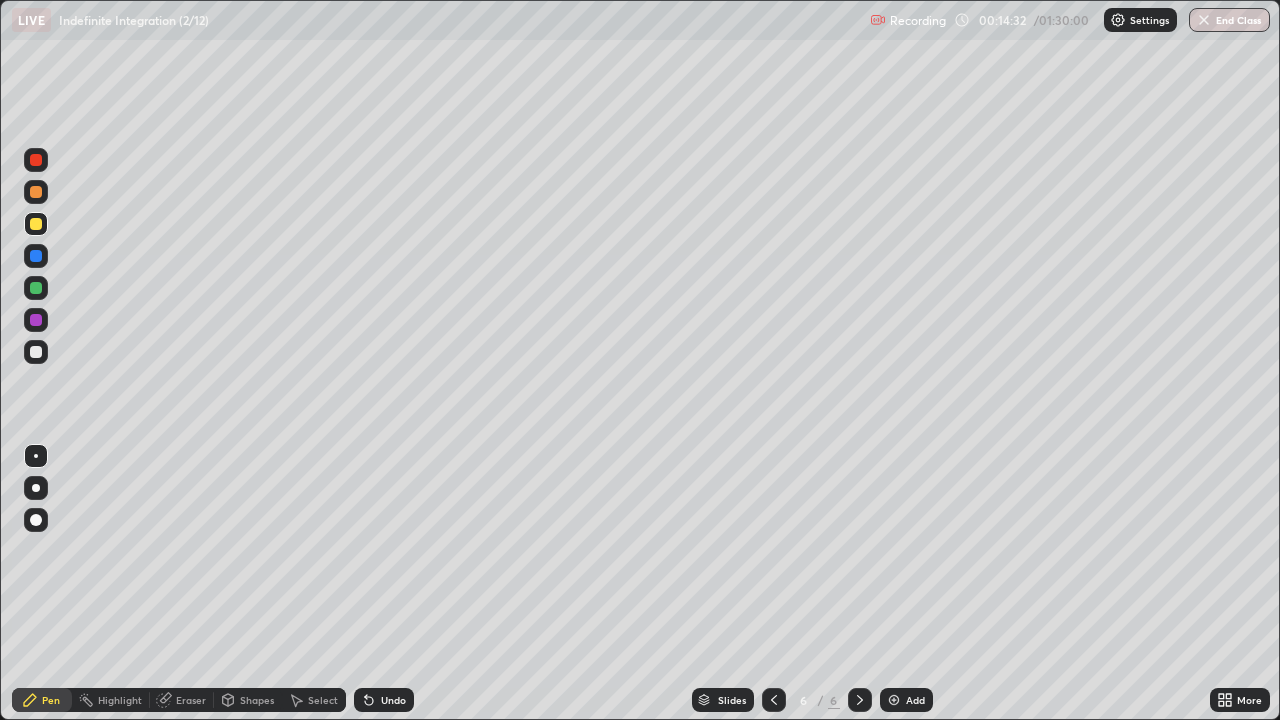 click at bounding box center [36, 288] 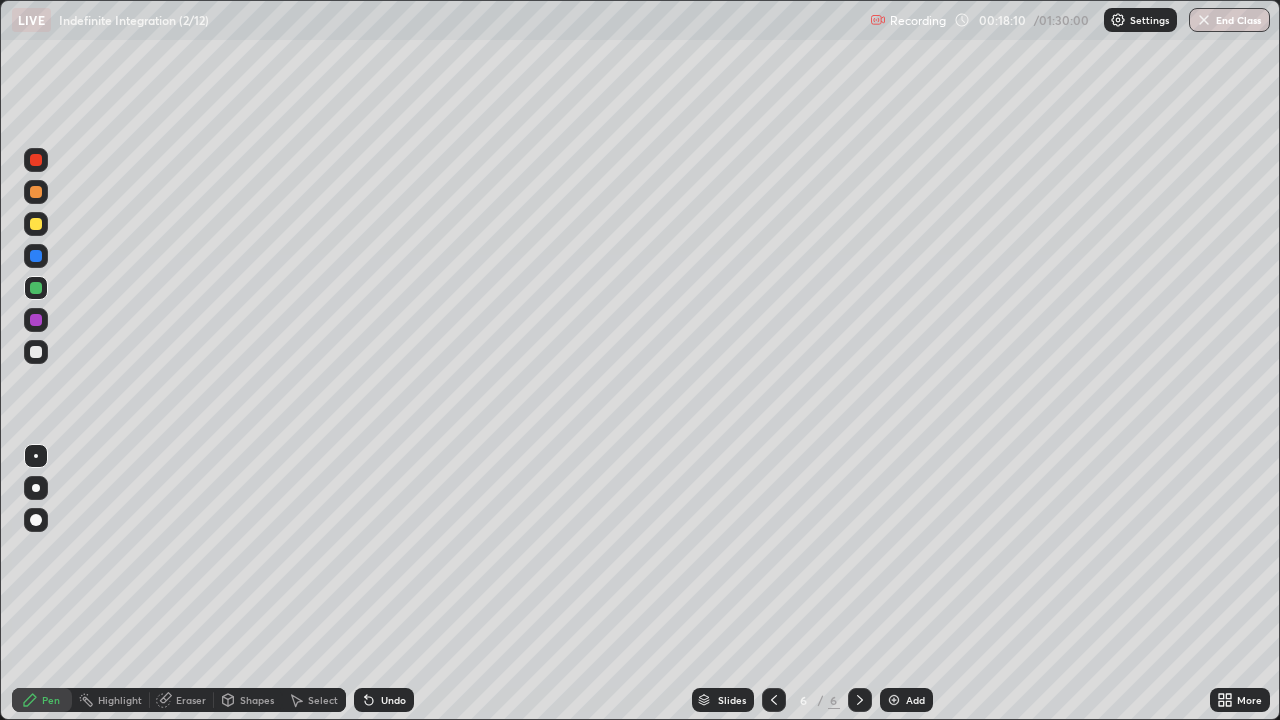 click on "Eraser" at bounding box center (191, 700) 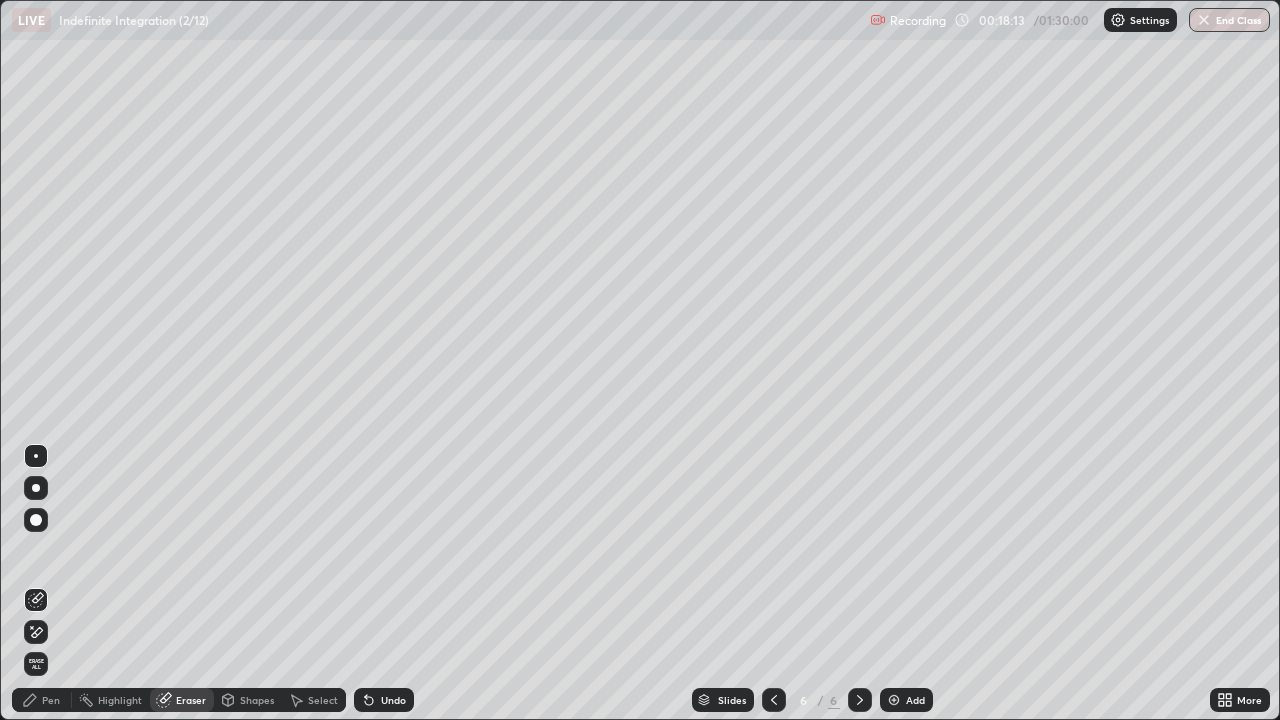 click on "Pen" at bounding box center [42, 700] 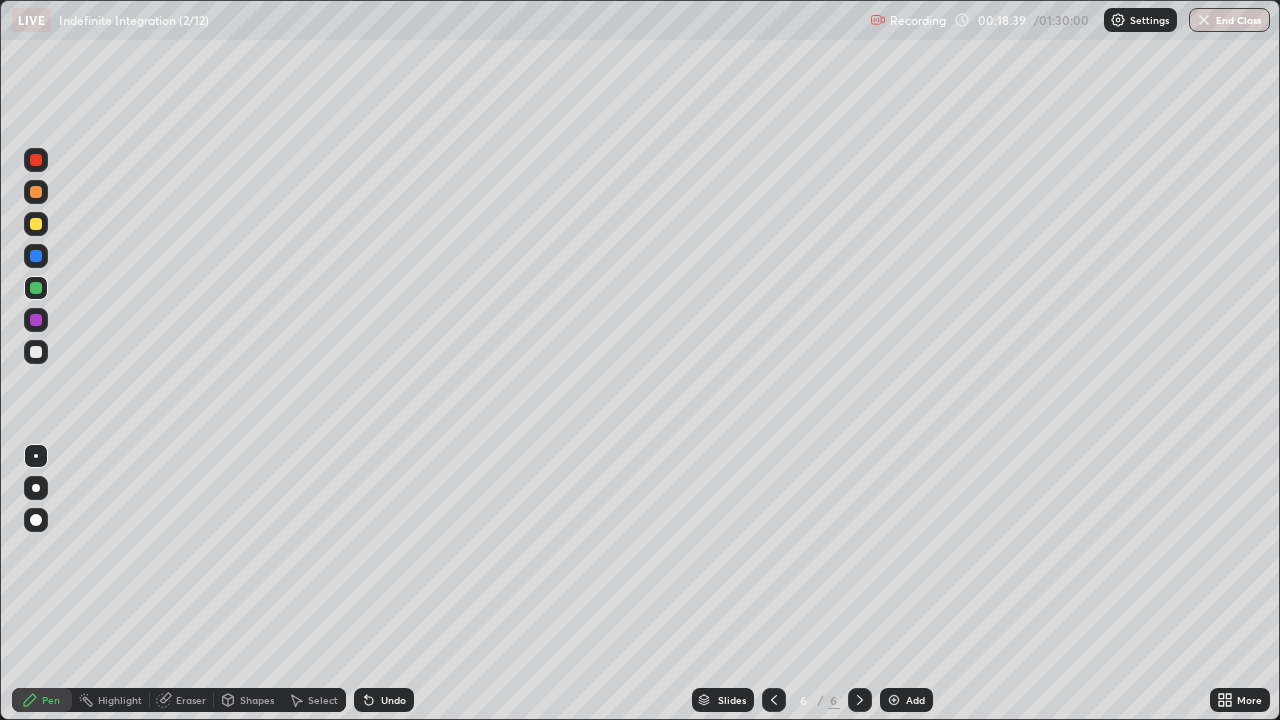 click on "Eraser" at bounding box center [191, 700] 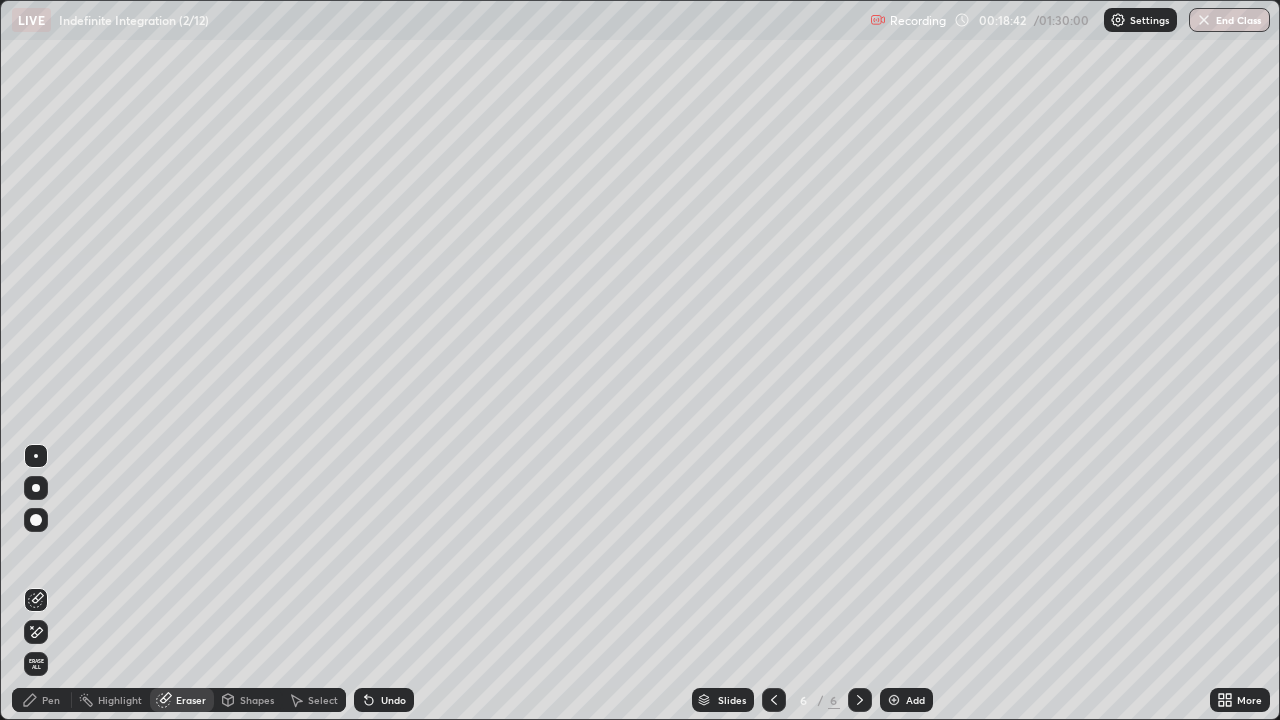 click on "Pen" at bounding box center (51, 700) 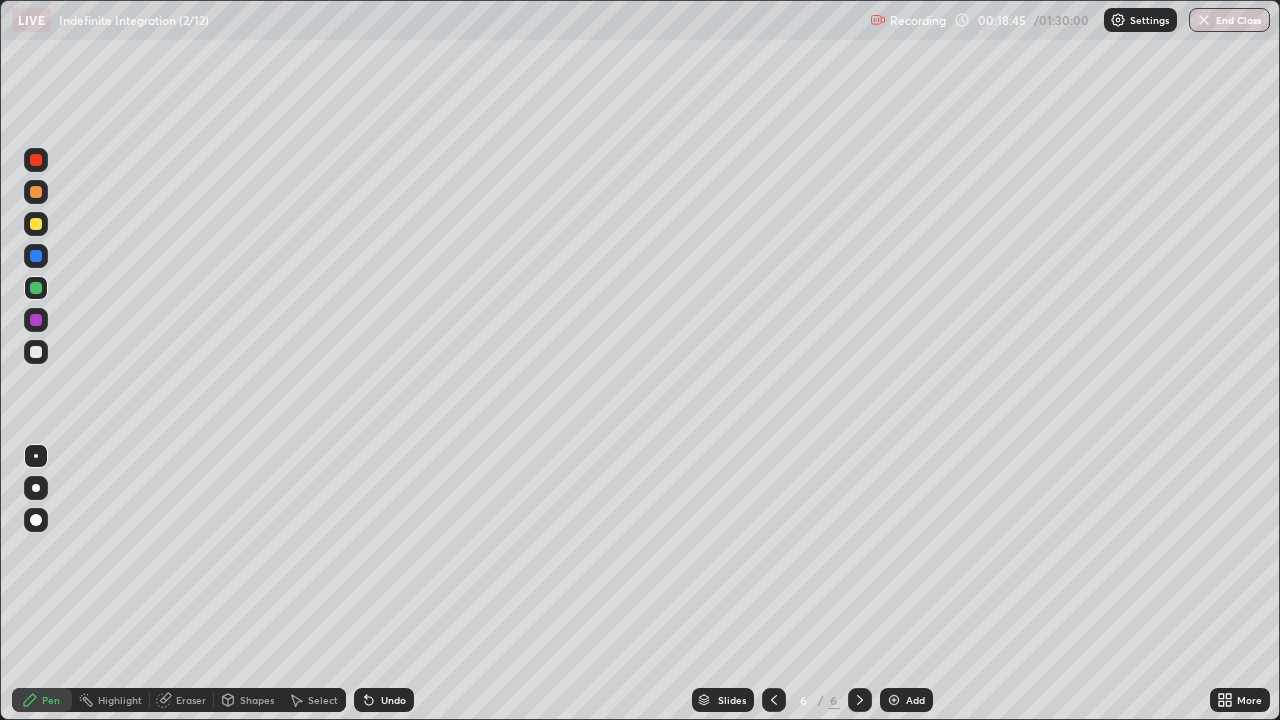 click on "Eraser" at bounding box center (191, 700) 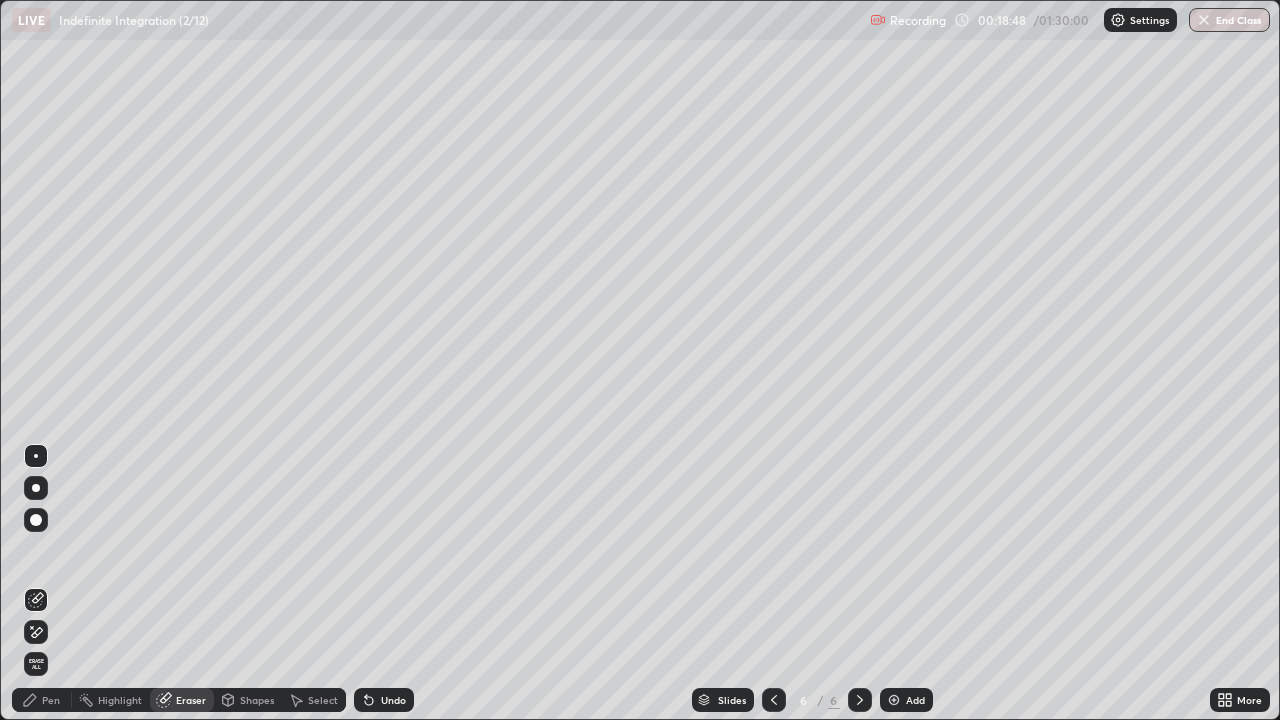 click on "Pen" at bounding box center (51, 700) 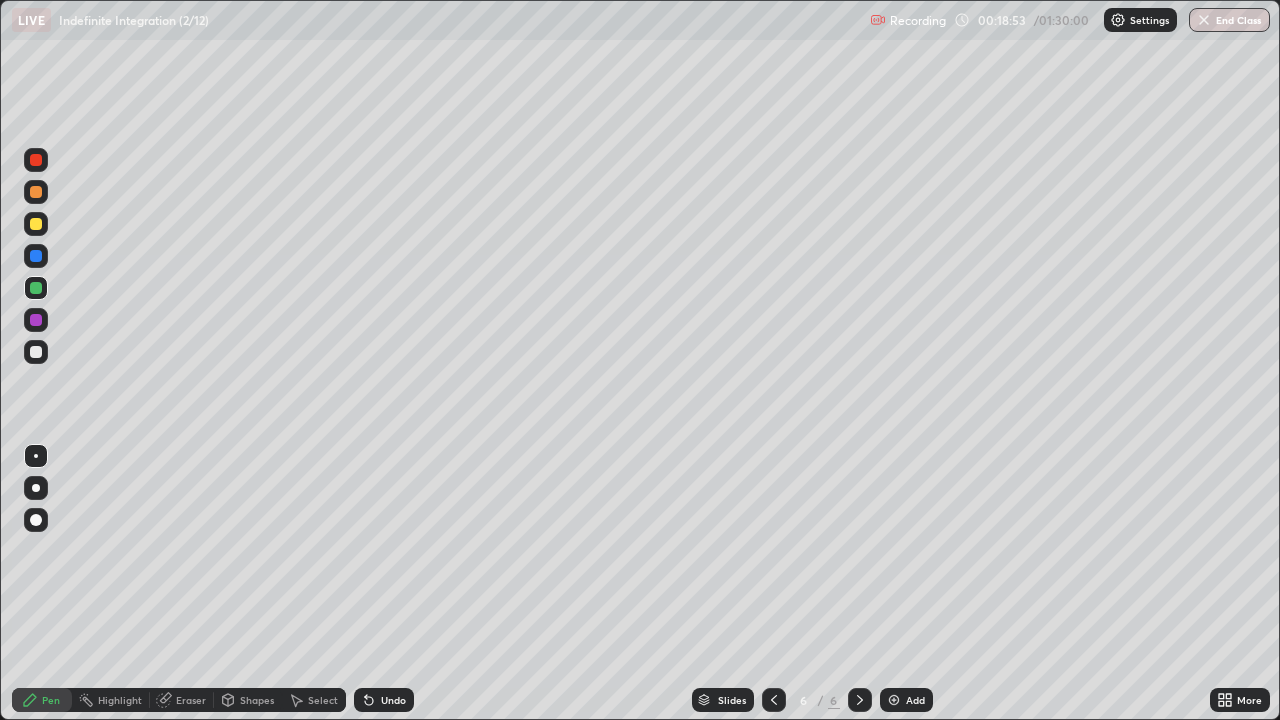 click on "Eraser" at bounding box center [191, 700] 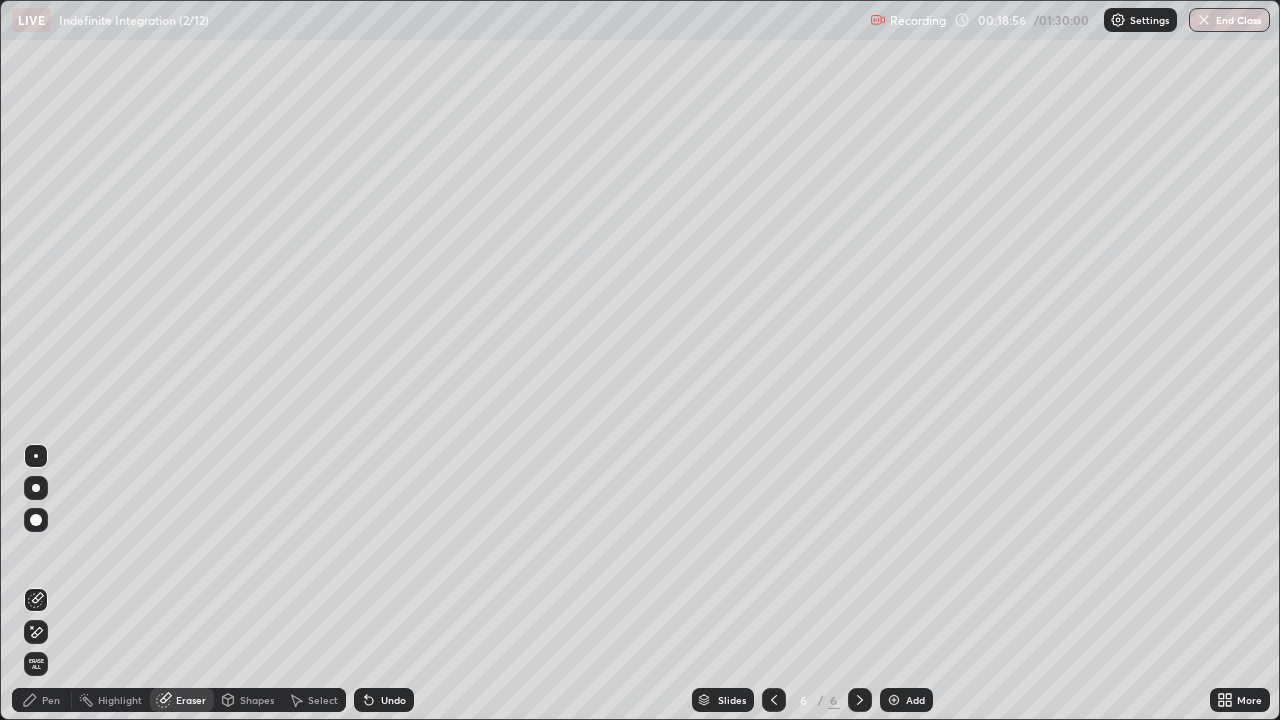click on "Pen" at bounding box center (51, 700) 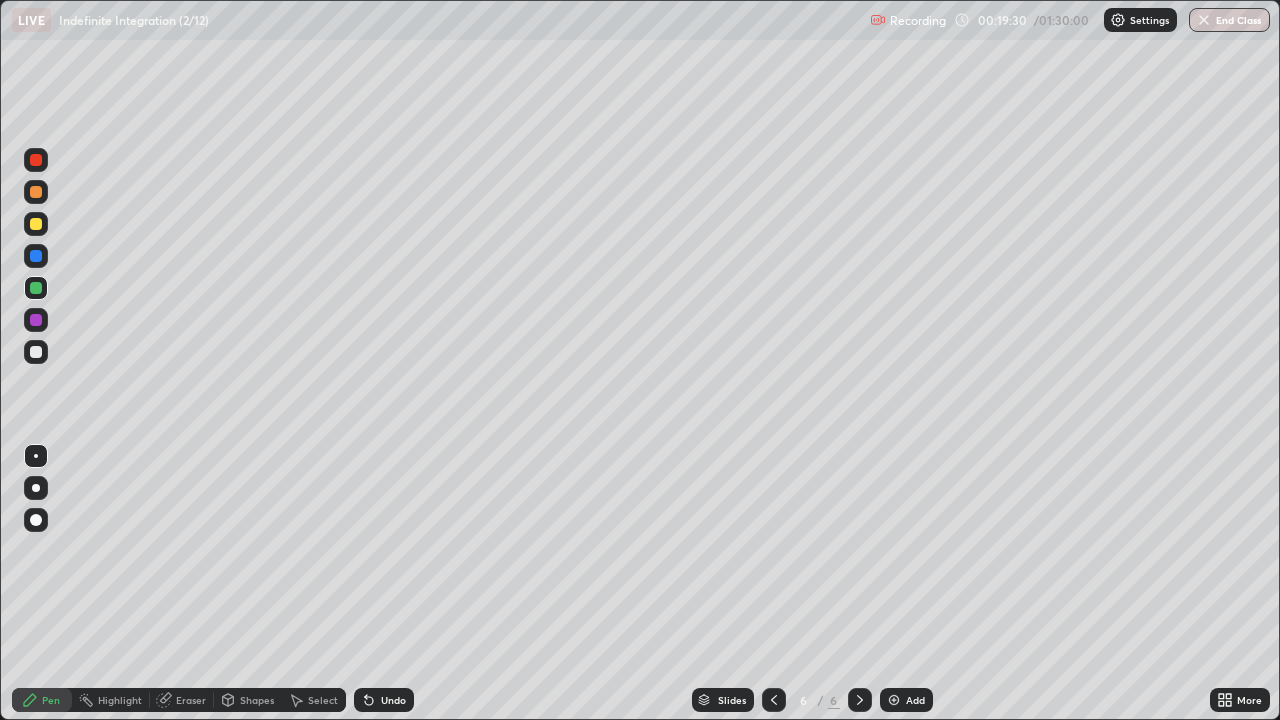 click at bounding box center (894, 700) 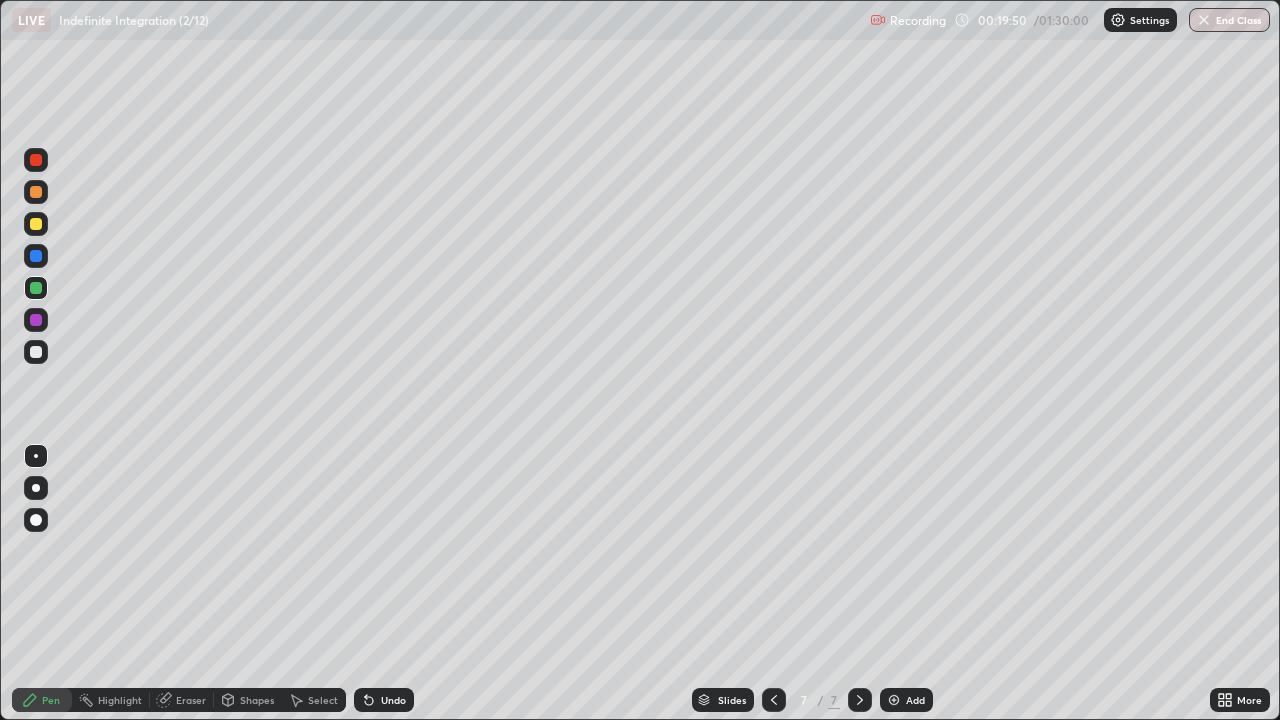 click on "Eraser" at bounding box center (191, 700) 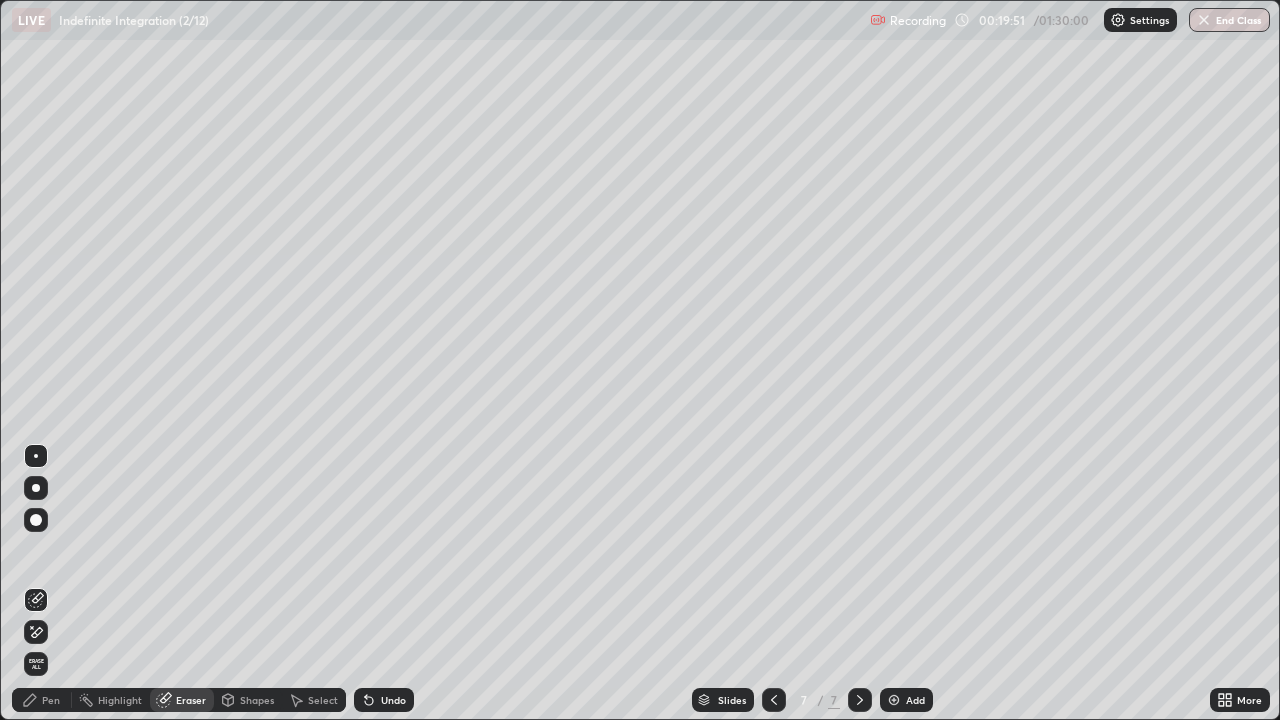 click on "Pen" at bounding box center [51, 700] 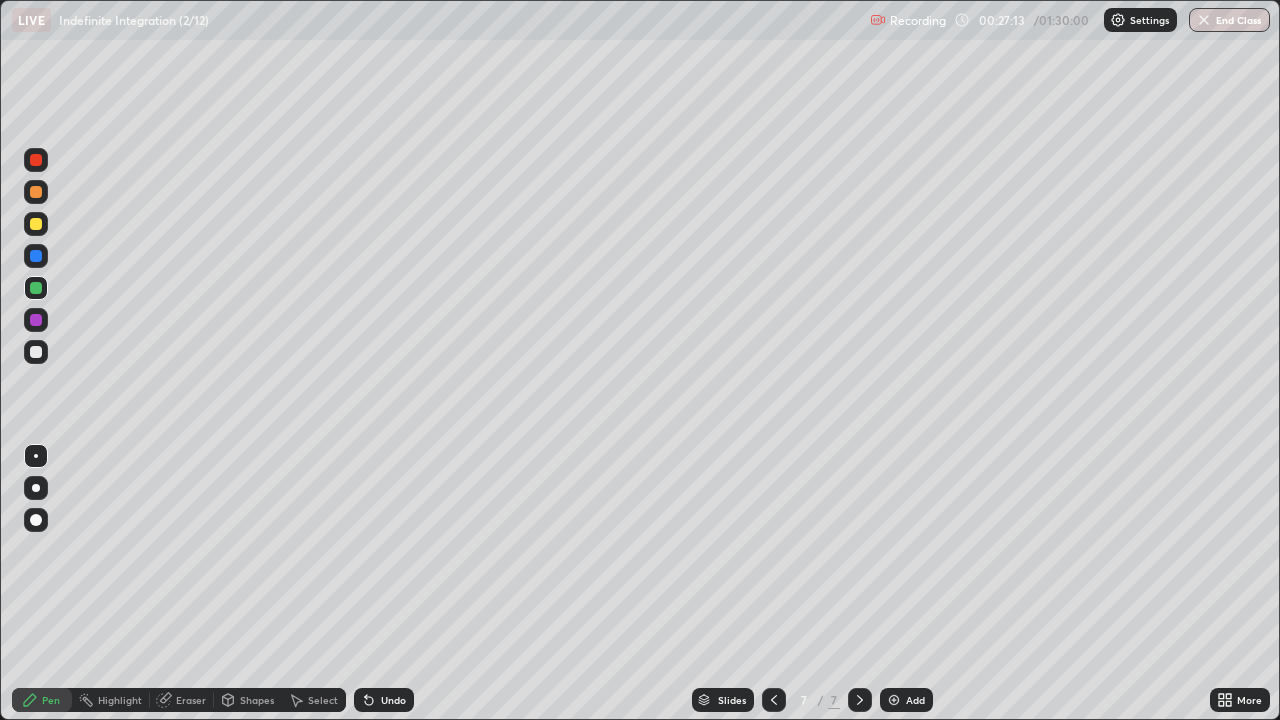 click at bounding box center [894, 700] 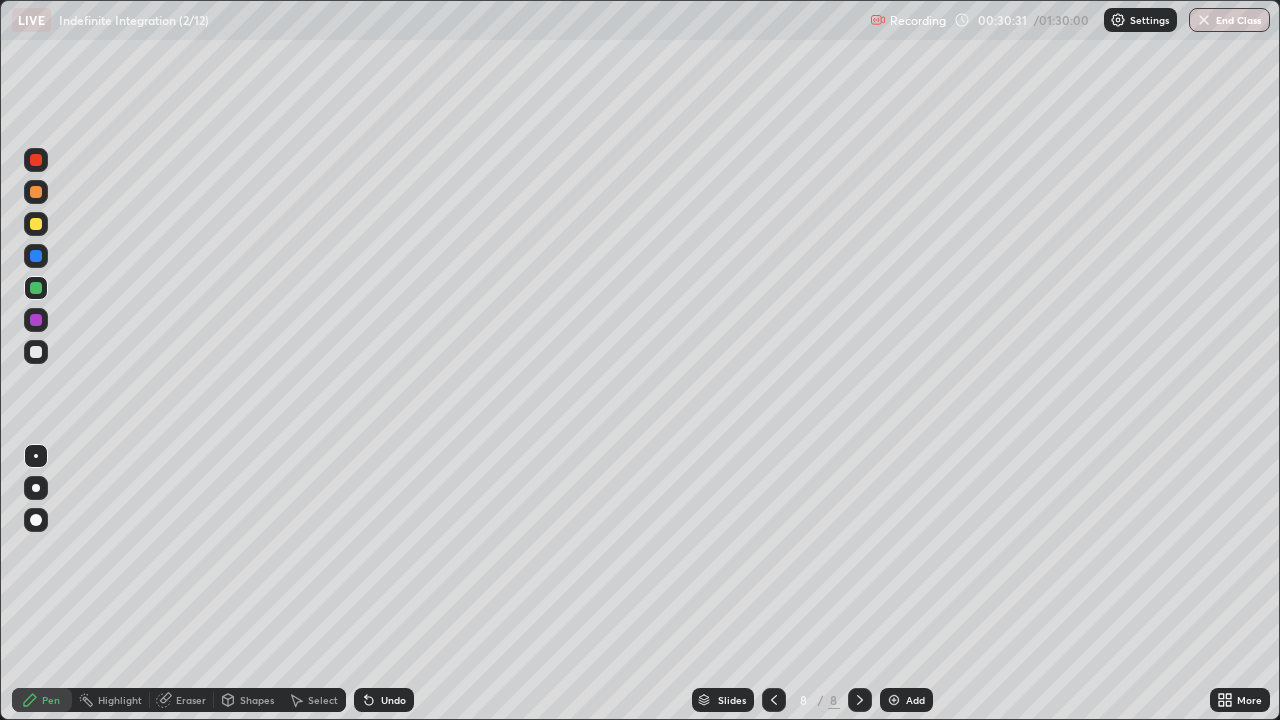 click on "Eraser" at bounding box center [191, 700] 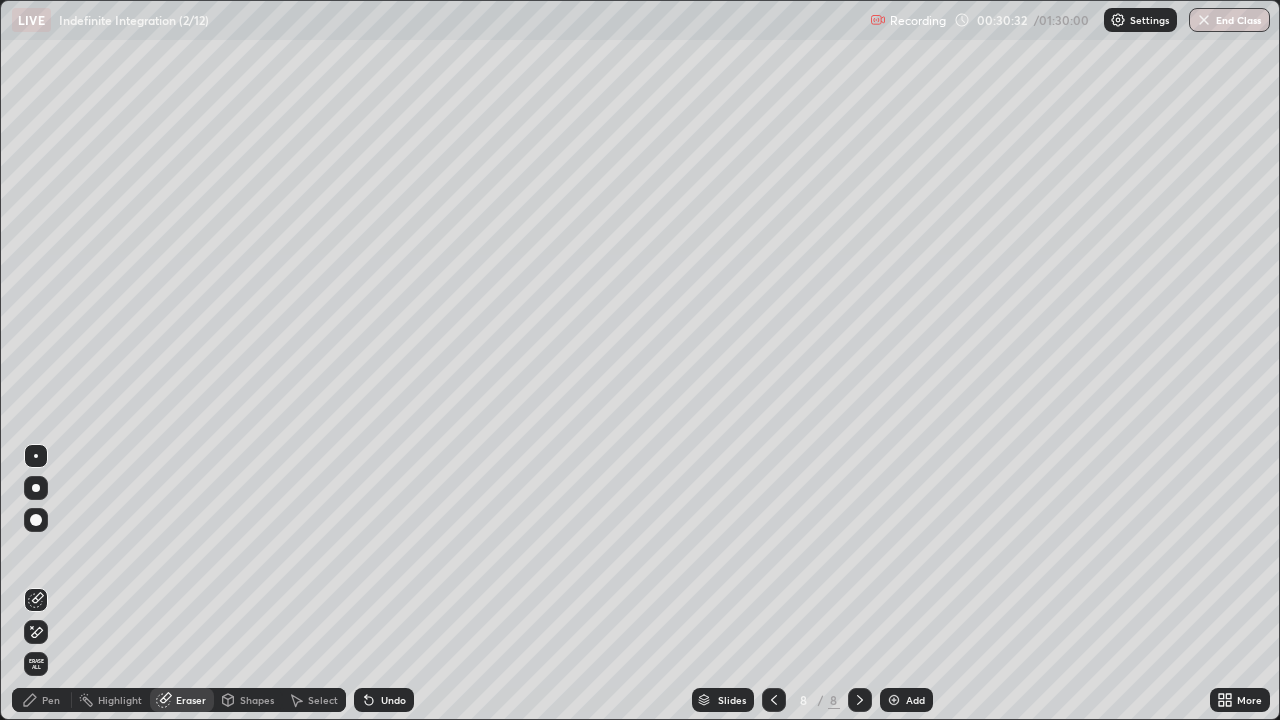 click 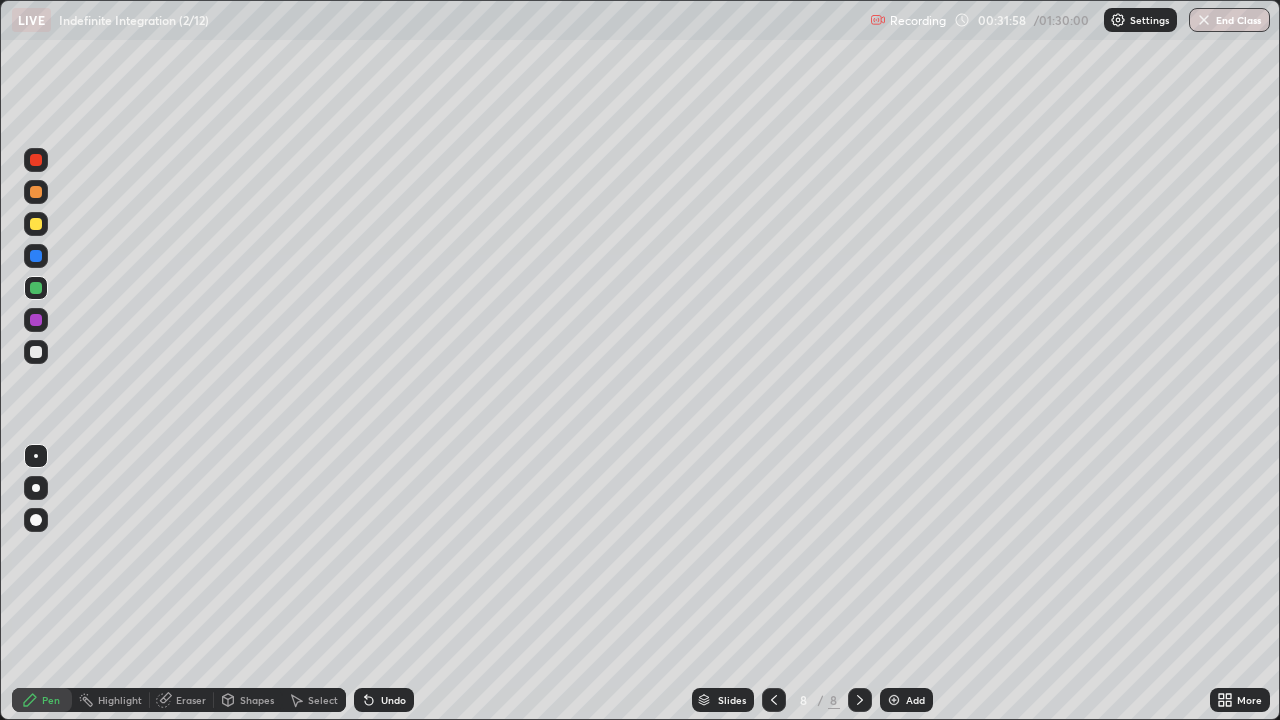 click on "Eraser" at bounding box center (191, 700) 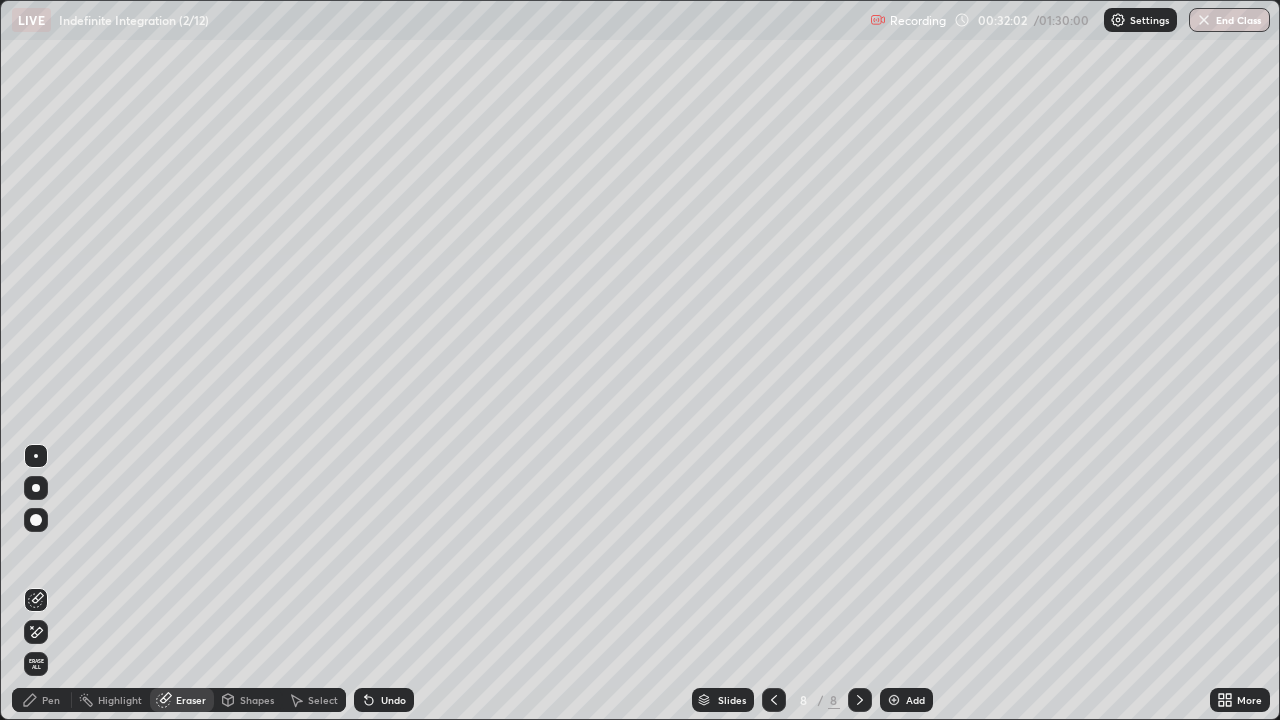 click on "Pen" at bounding box center [51, 700] 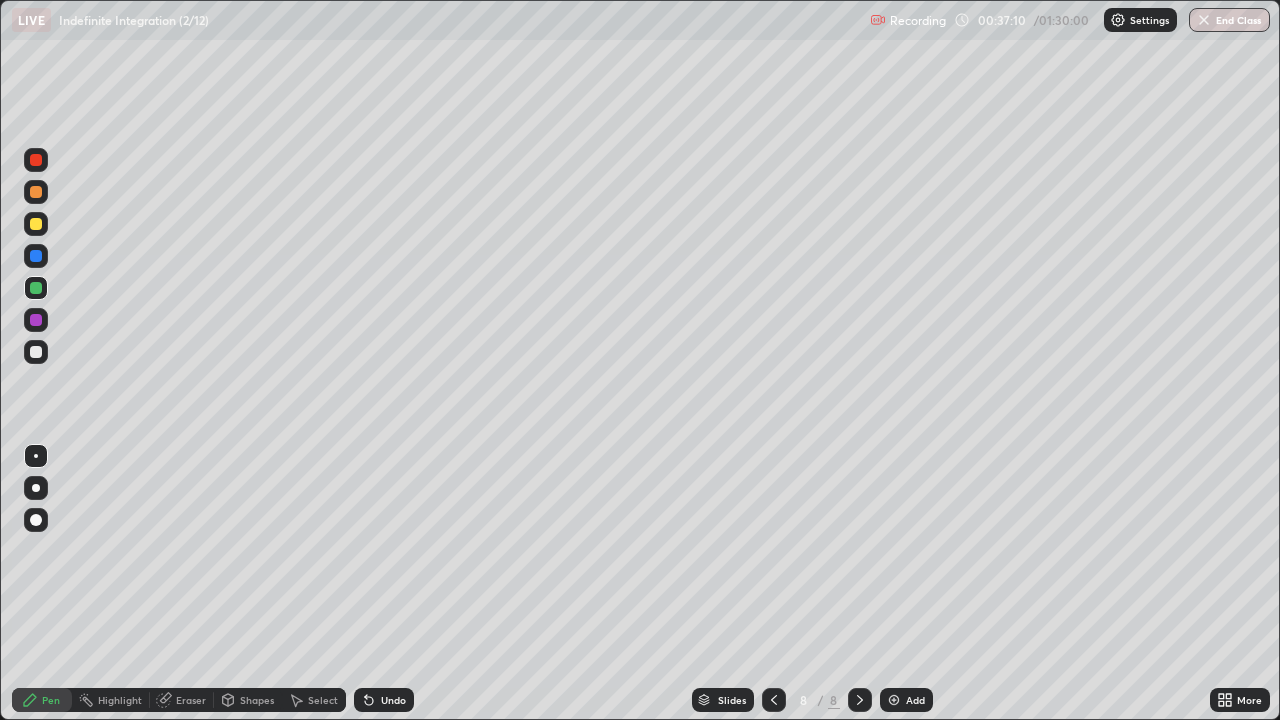 click at bounding box center [894, 700] 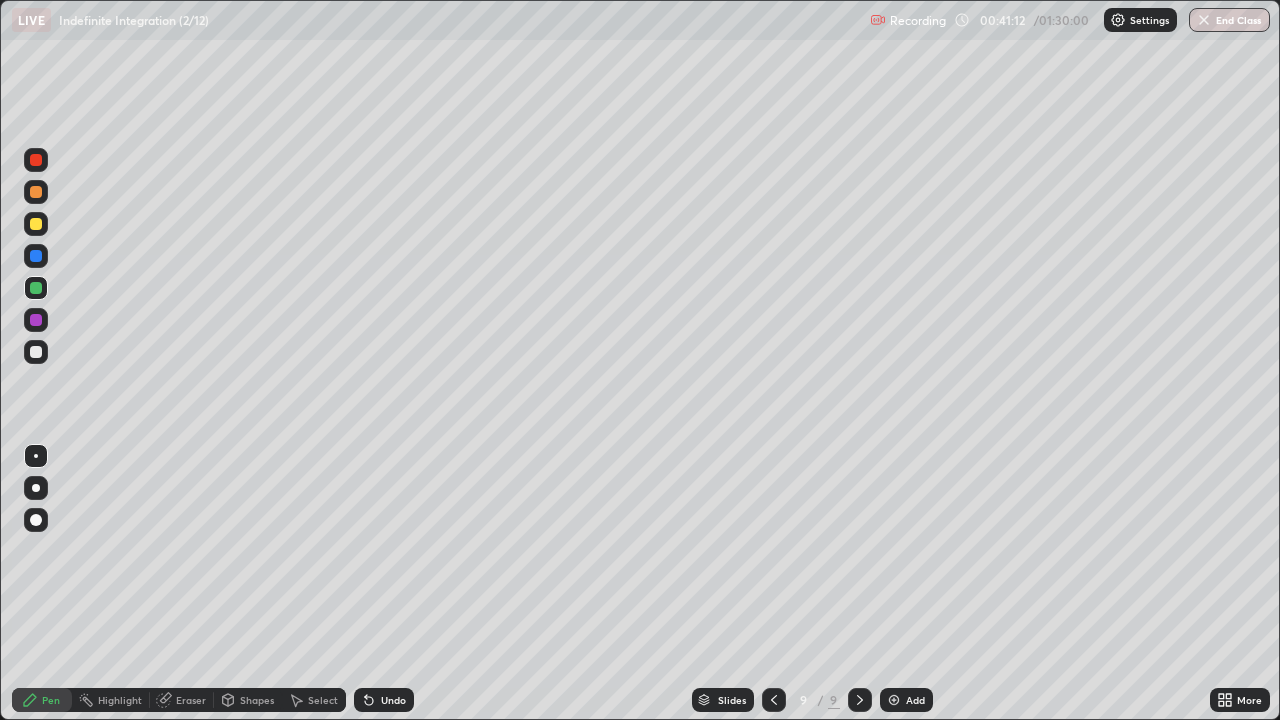 click at bounding box center (894, 700) 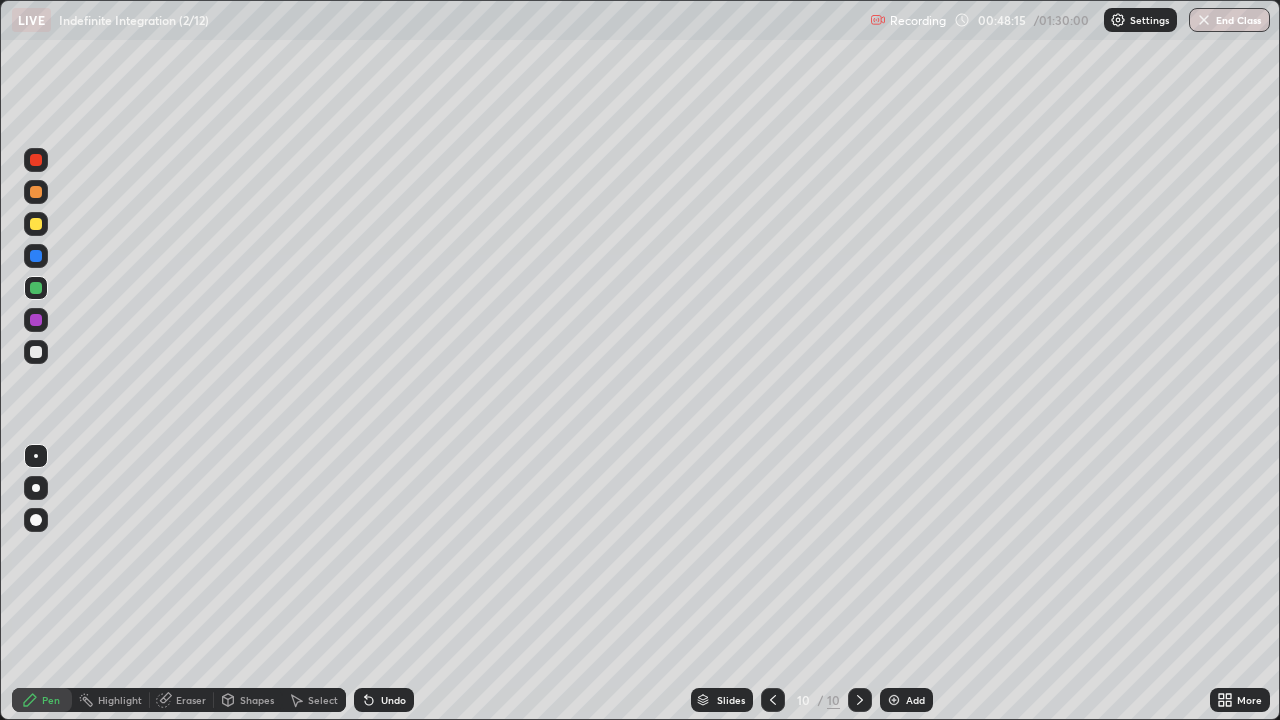 click on "Add" at bounding box center (915, 700) 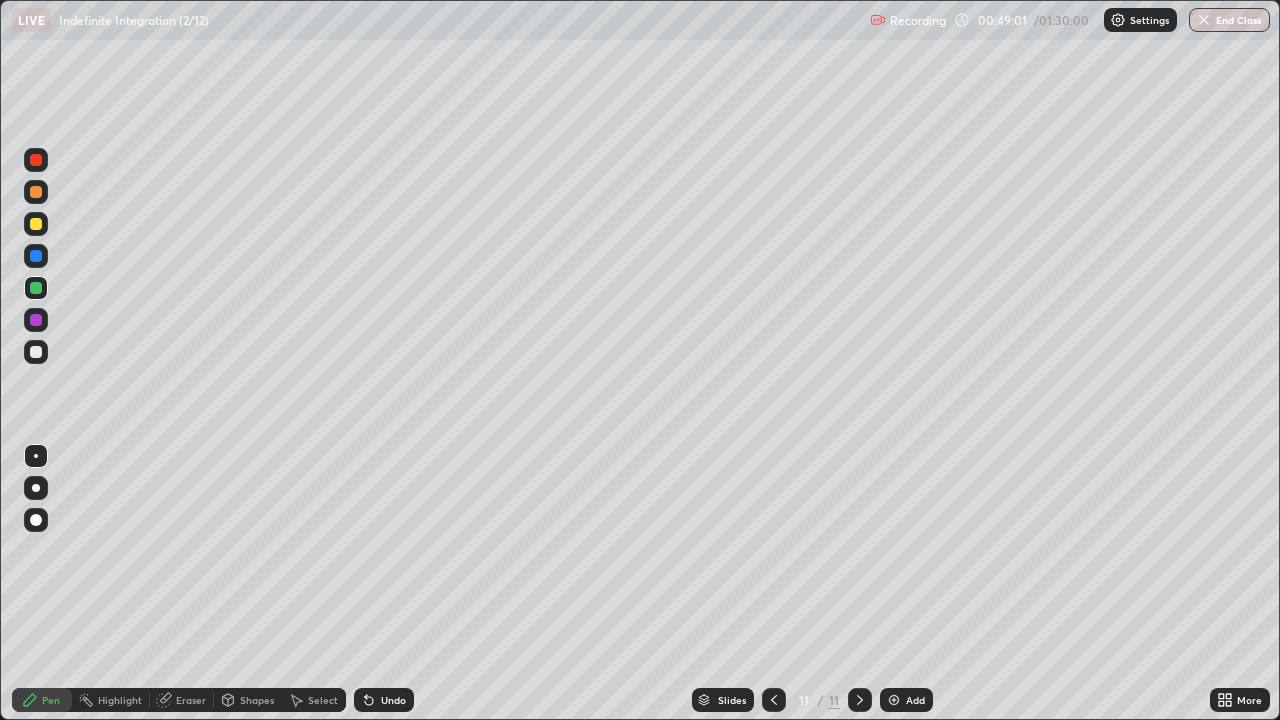 click on "Eraser" at bounding box center (182, 700) 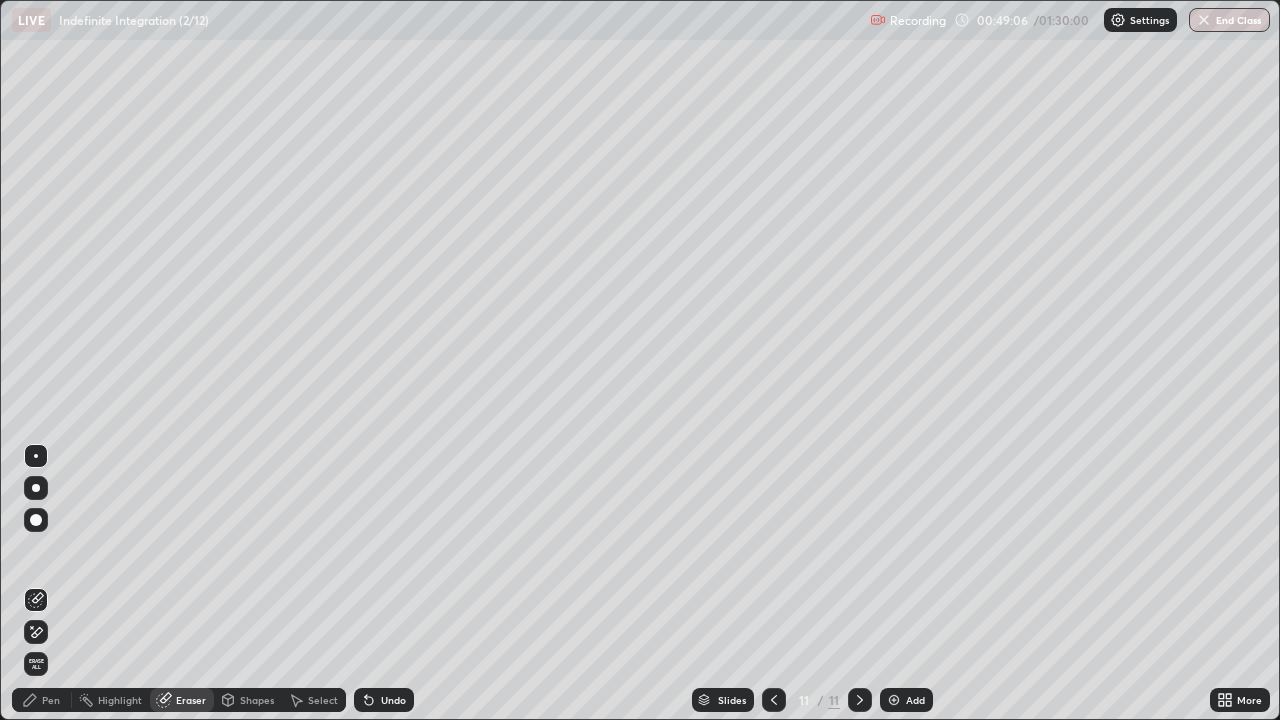 click on "Pen" at bounding box center (51, 700) 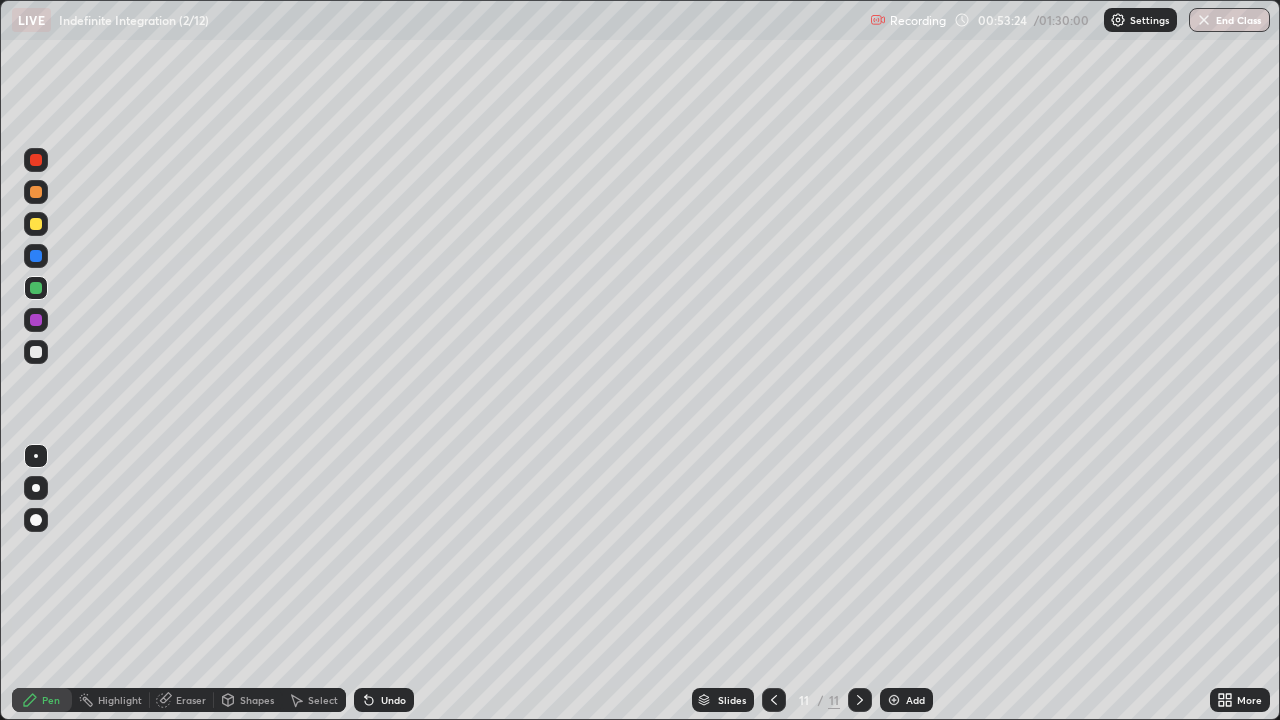 click on "Add" at bounding box center [906, 700] 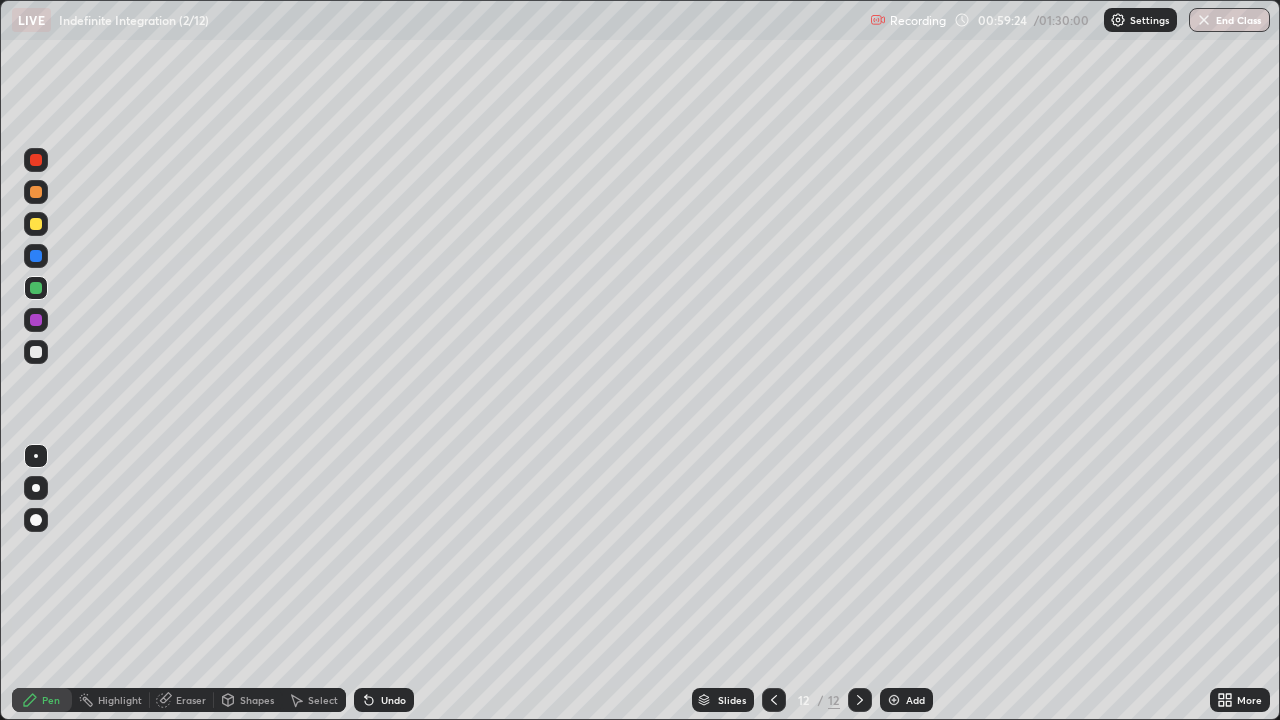 click on "Eraser" at bounding box center (182, 700) 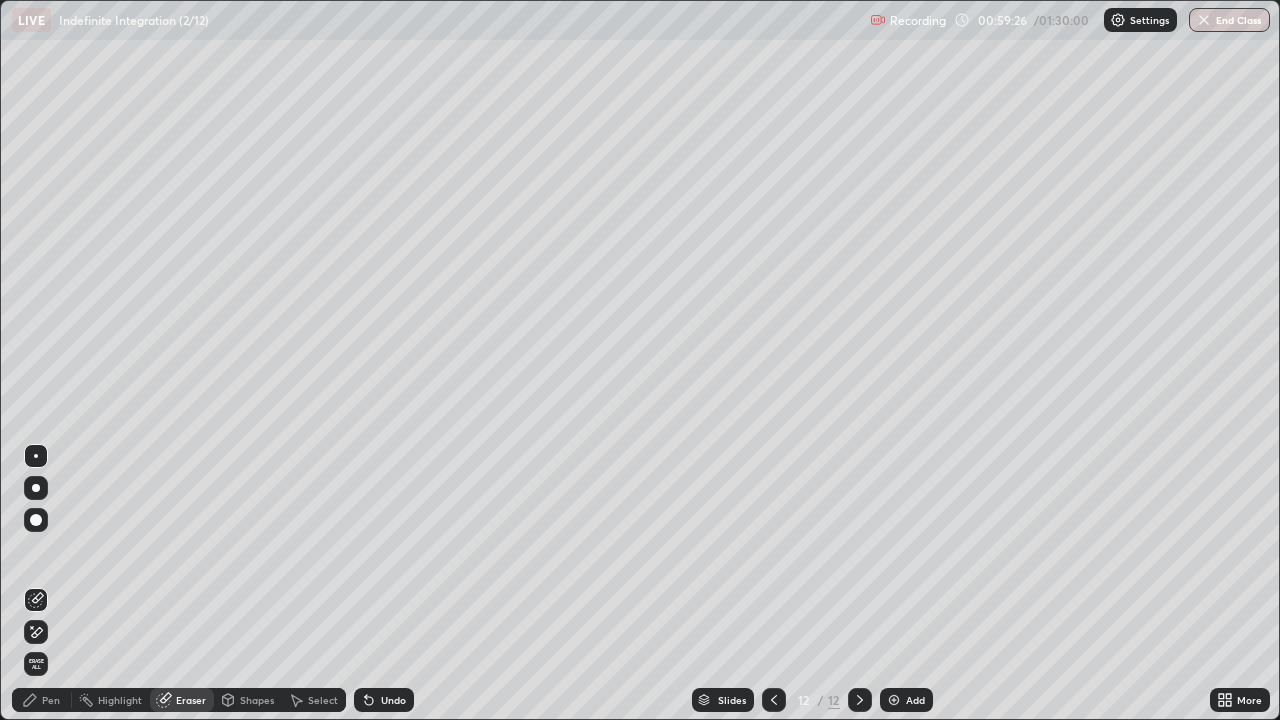 click on "Pen" at bounding box center (51, 700) 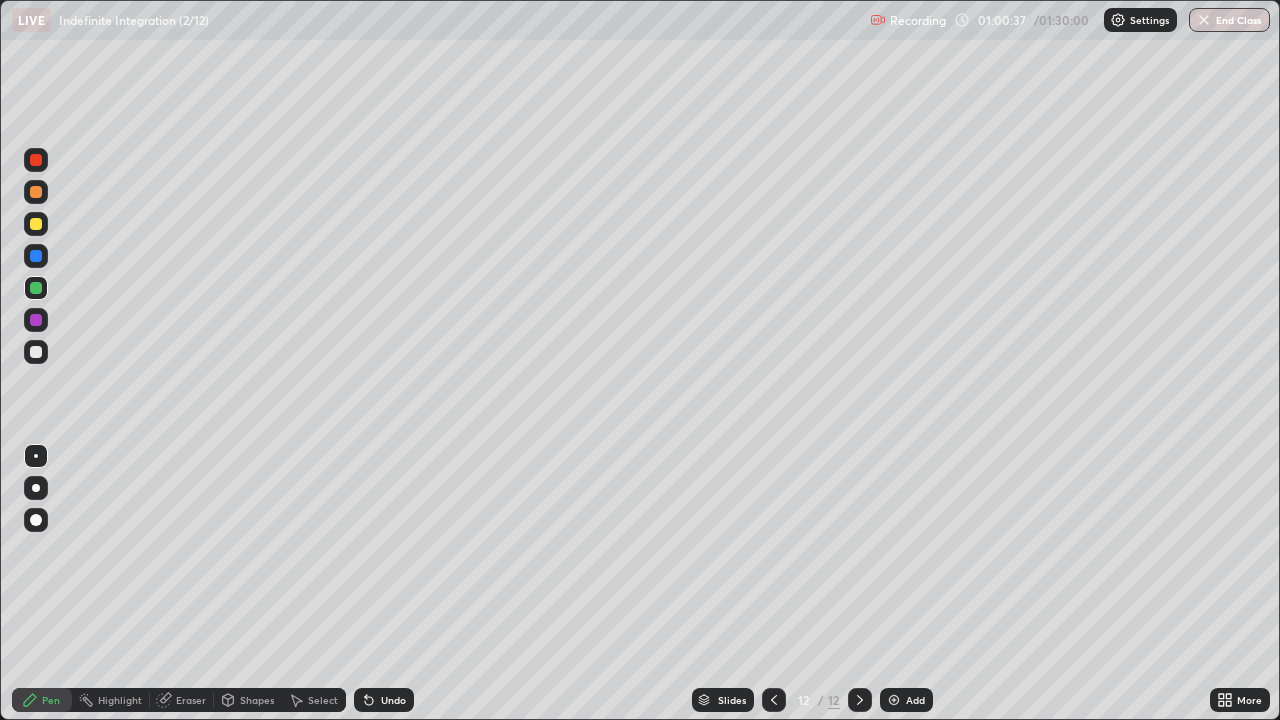 click at bounding box center (894, 700) 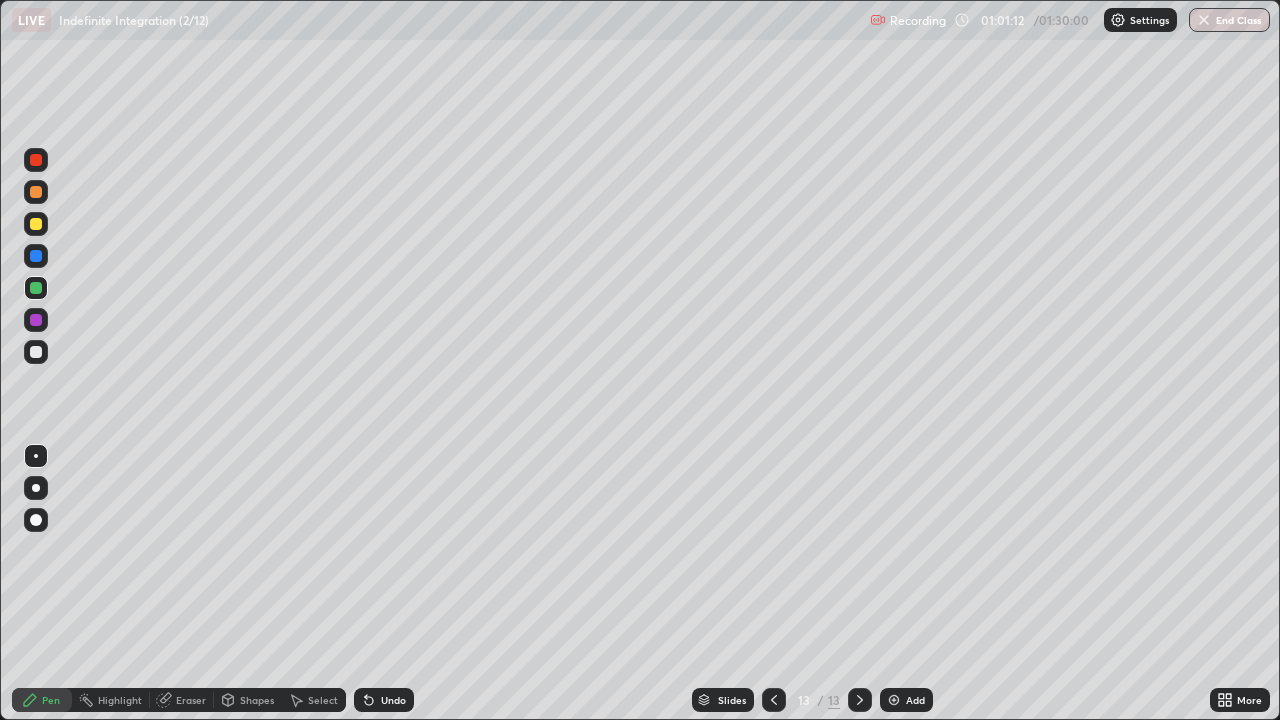 click on "Shapes" at bounding box center [257, 700] 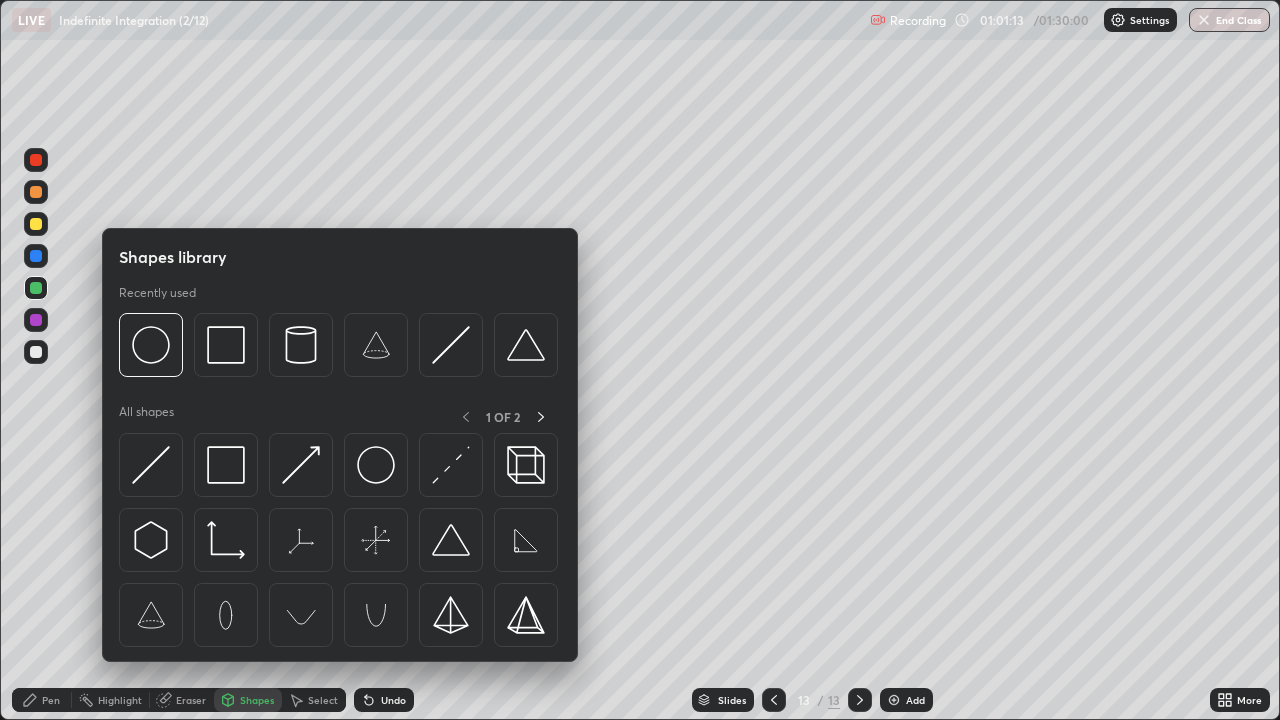 click on "Eraser" at bounding box center [191, 700] 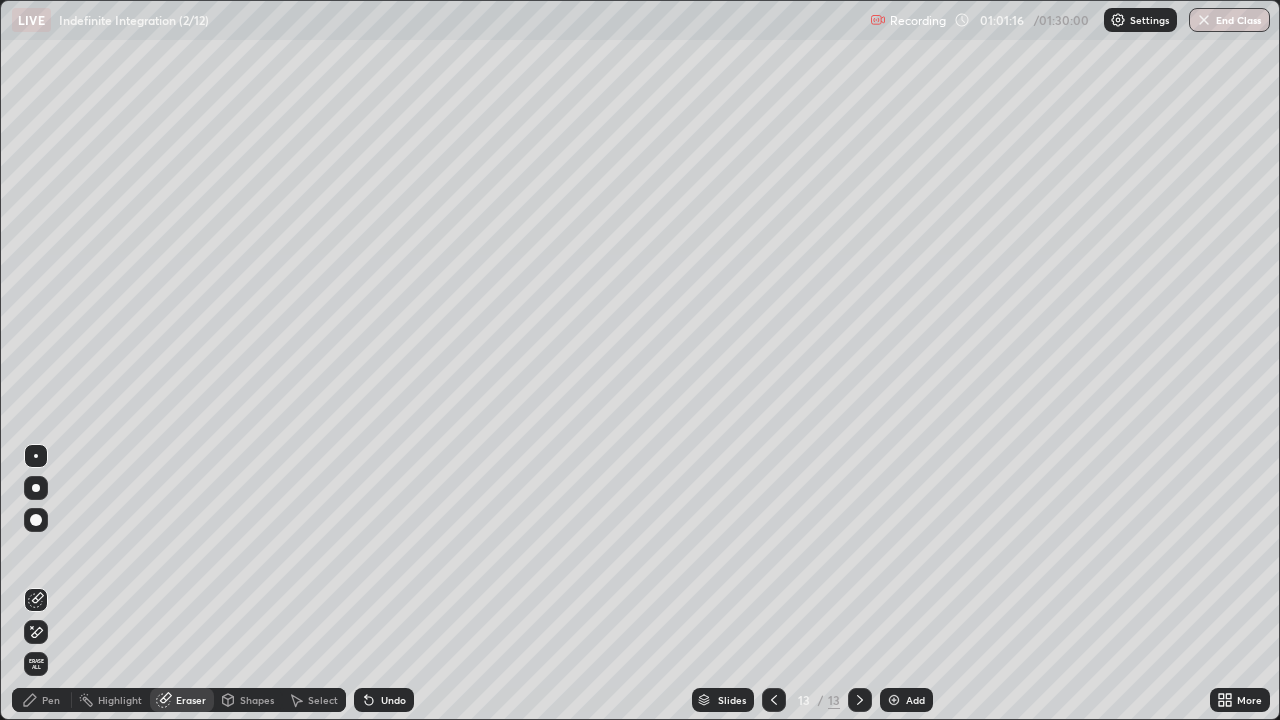 click on "Pen" at bounding box center (51, 700) 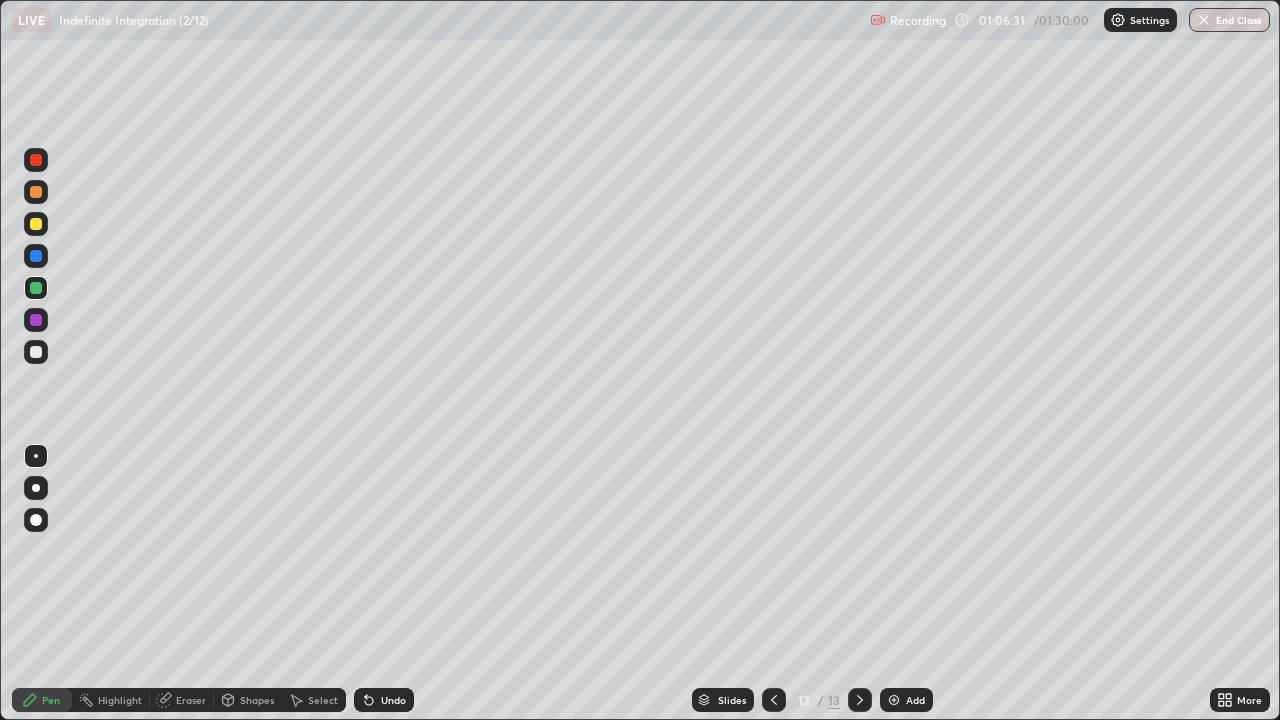 click on "Add" at bounding box center [915, 700] 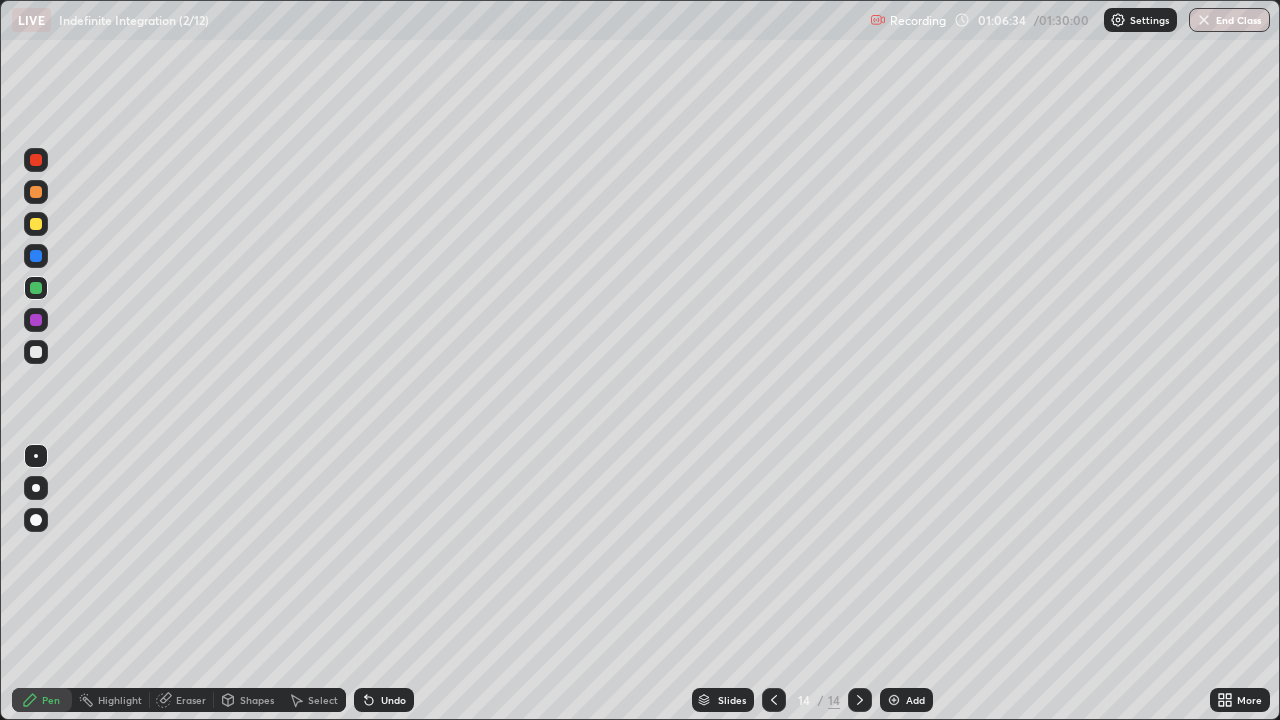 click at bounding box center (36, 224) 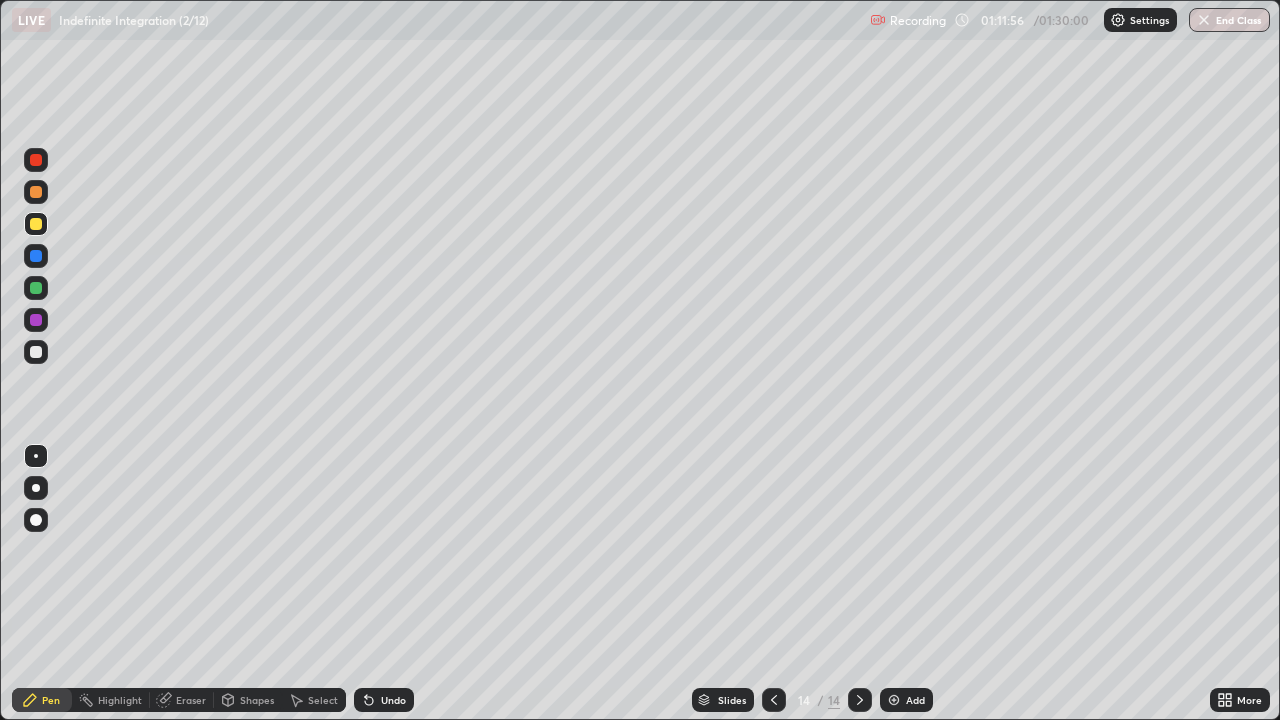 click at bounding box center [774, 700] 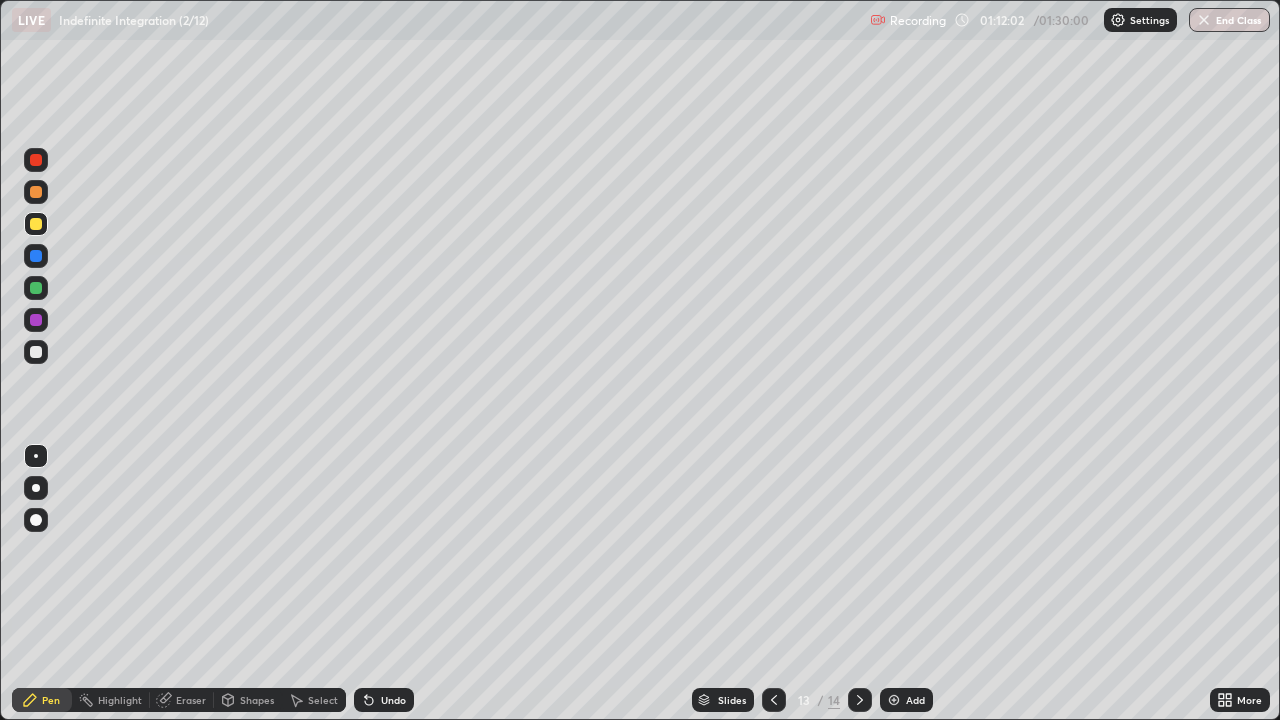 click on "Select" at bounding box center (323, 700) 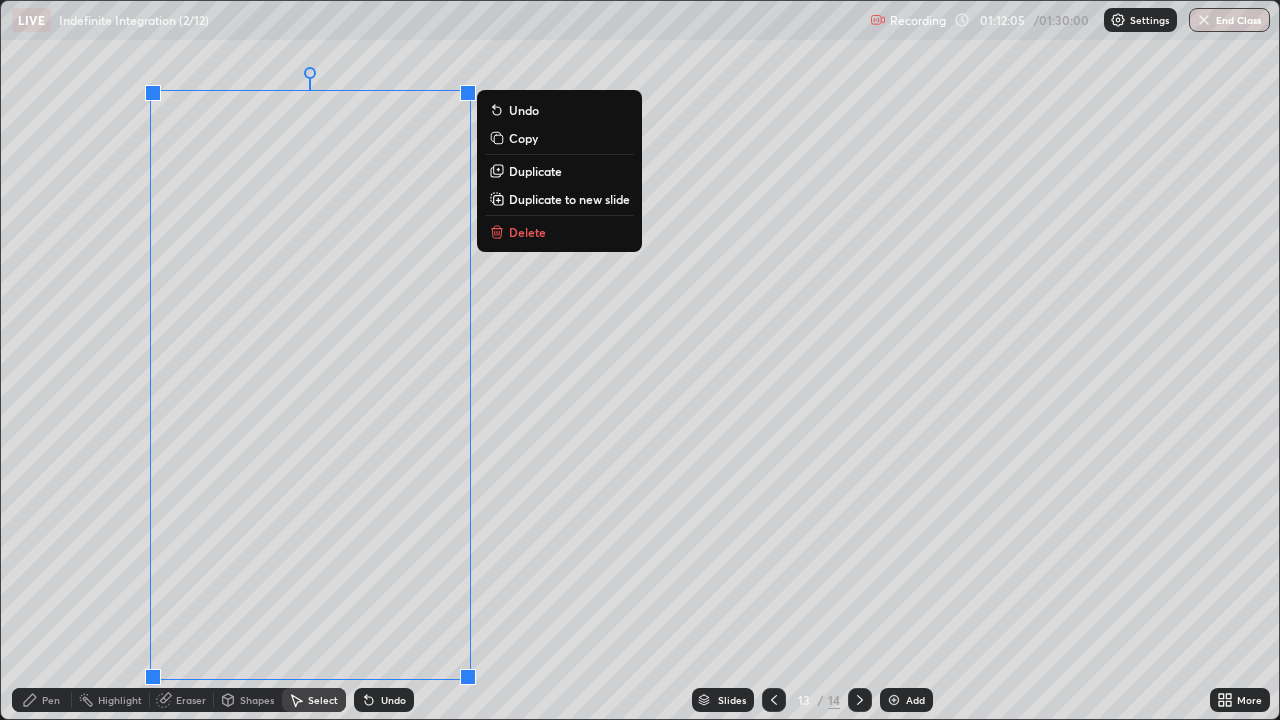 click on "Delete" at bounding box center [559, 232] 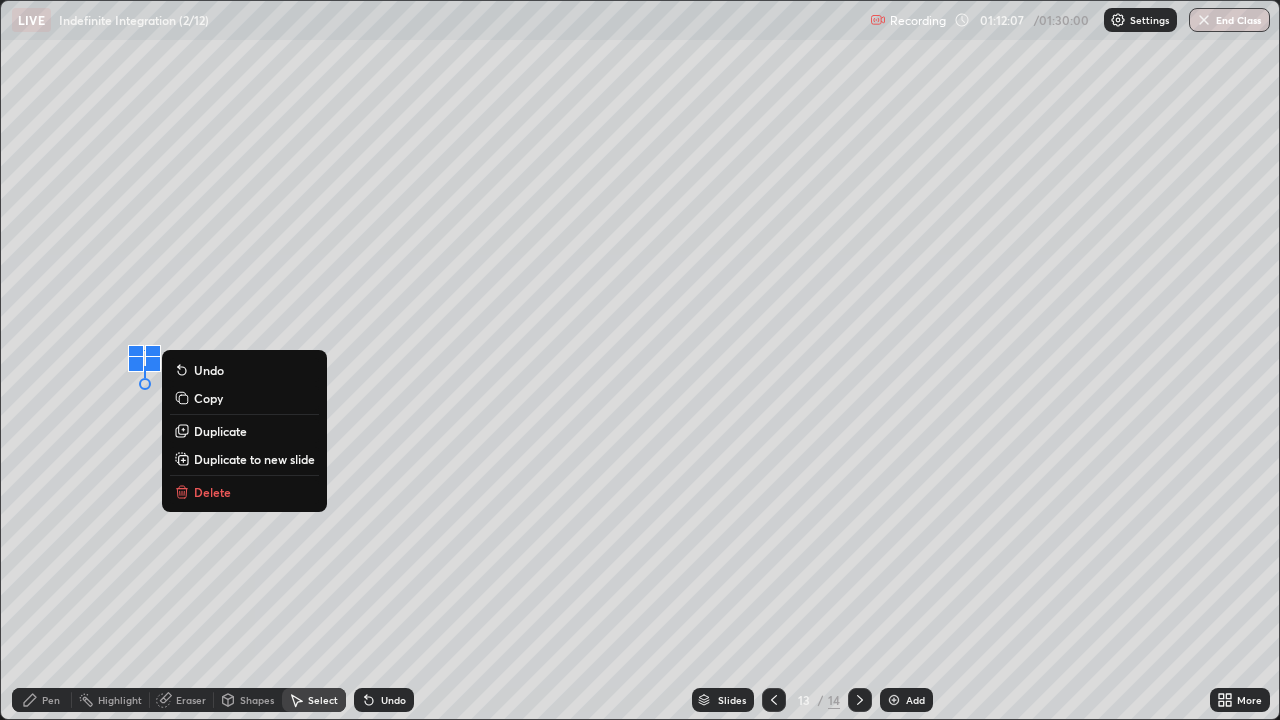 click on "Delete" at bounding box center [244, 492] 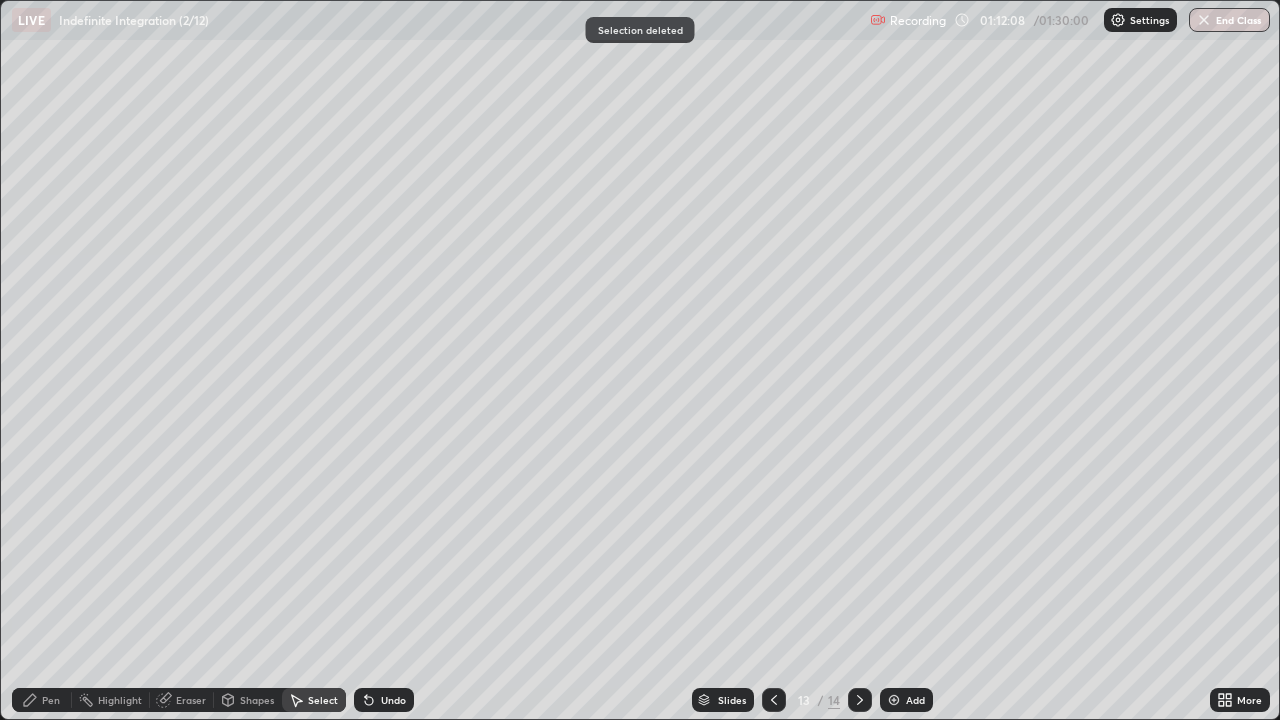 click on "Pen" at bounding box center (51, 700) 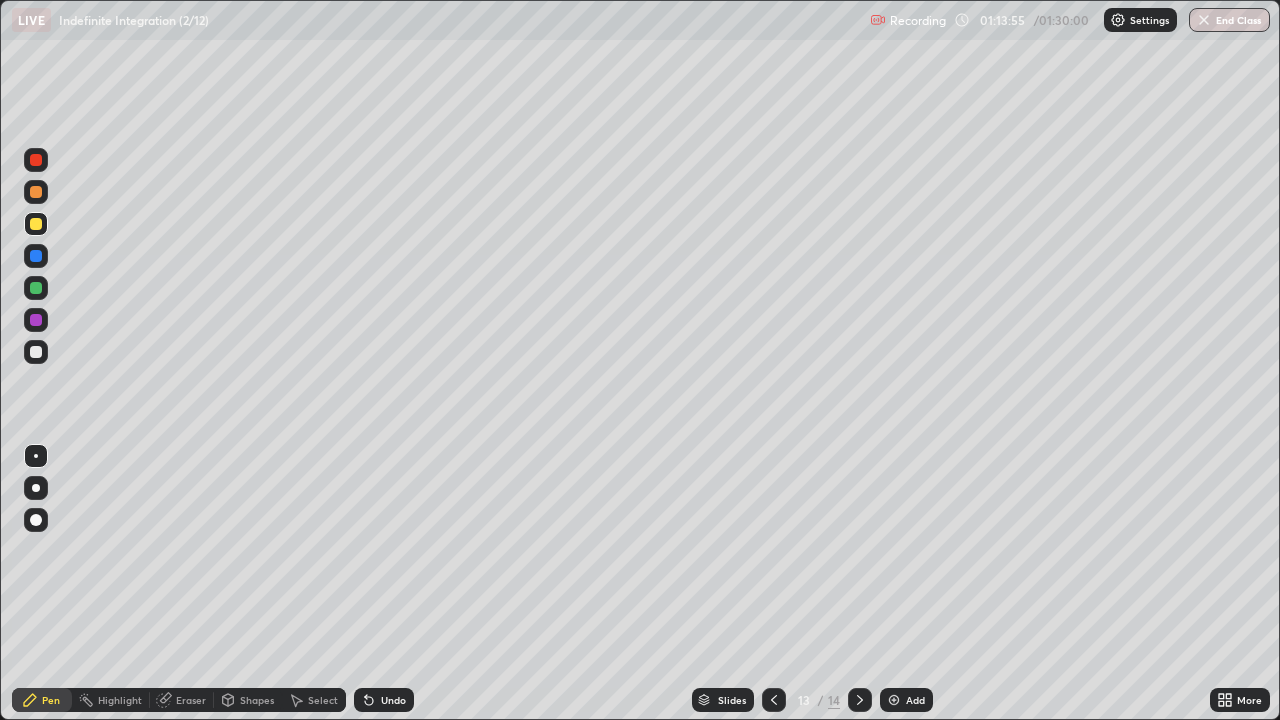click at bounding box center (36, 288) 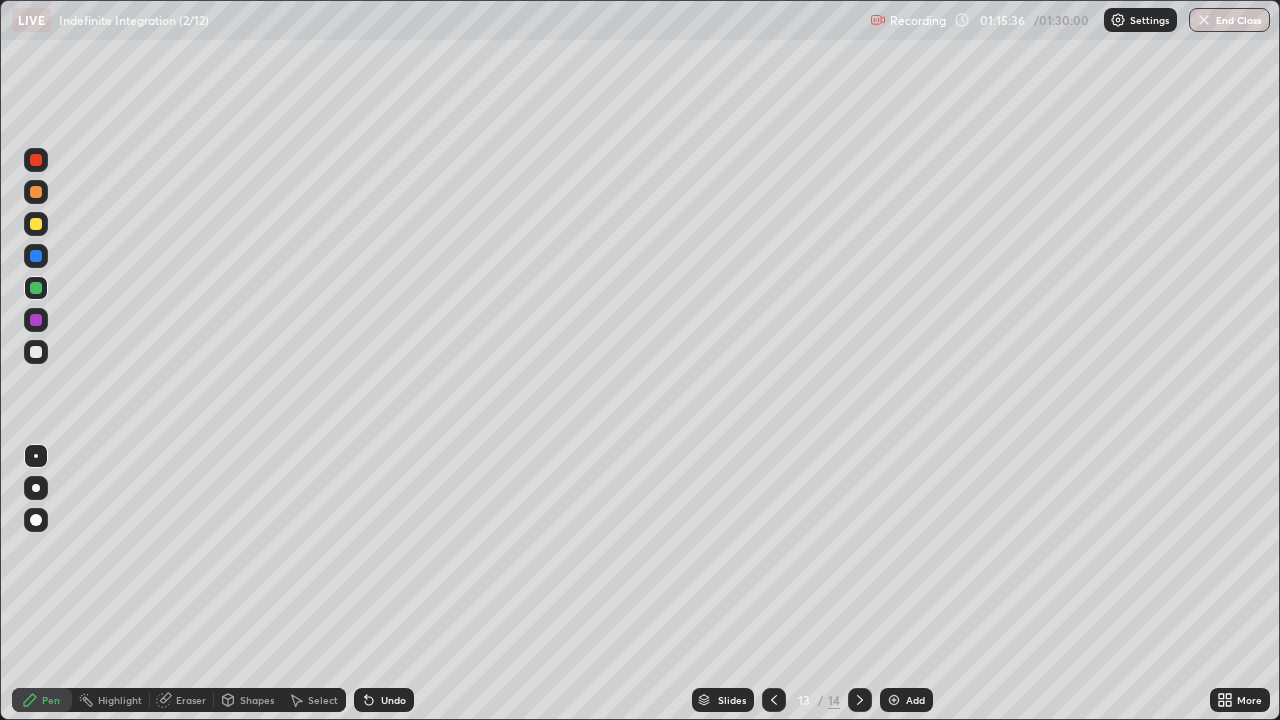 click 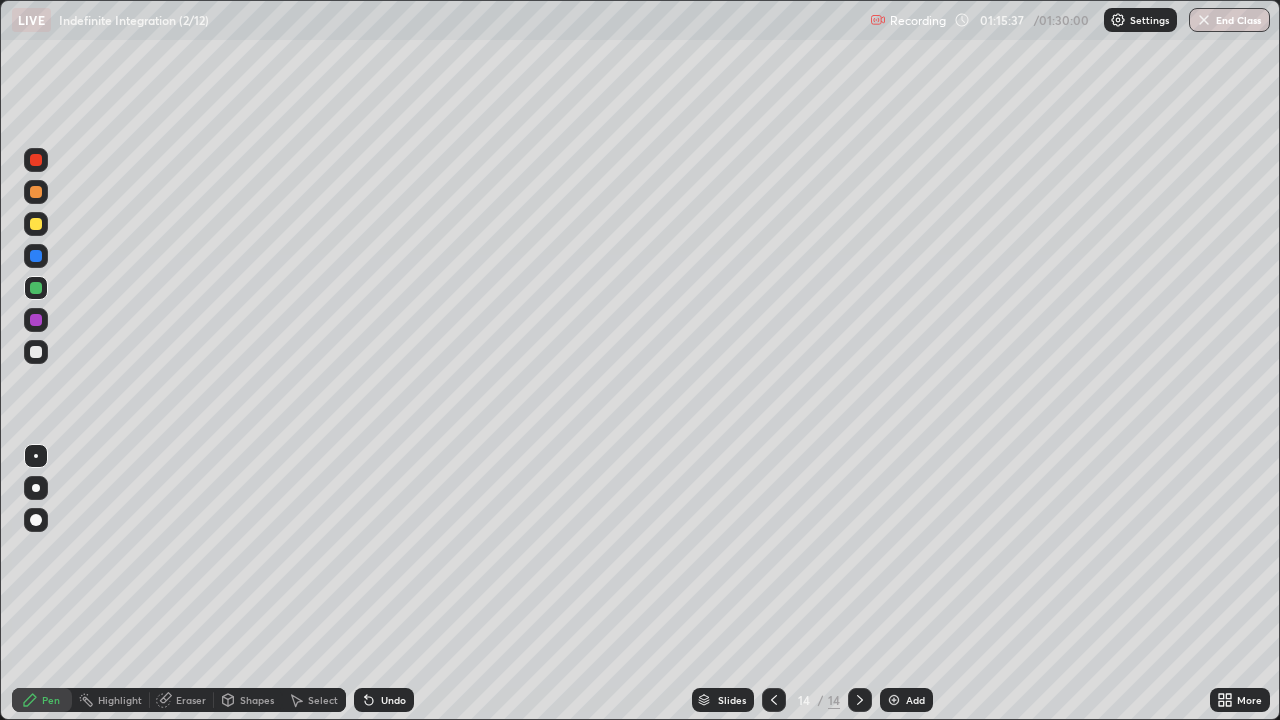 click on "Add" at bounding box center (906, 700) 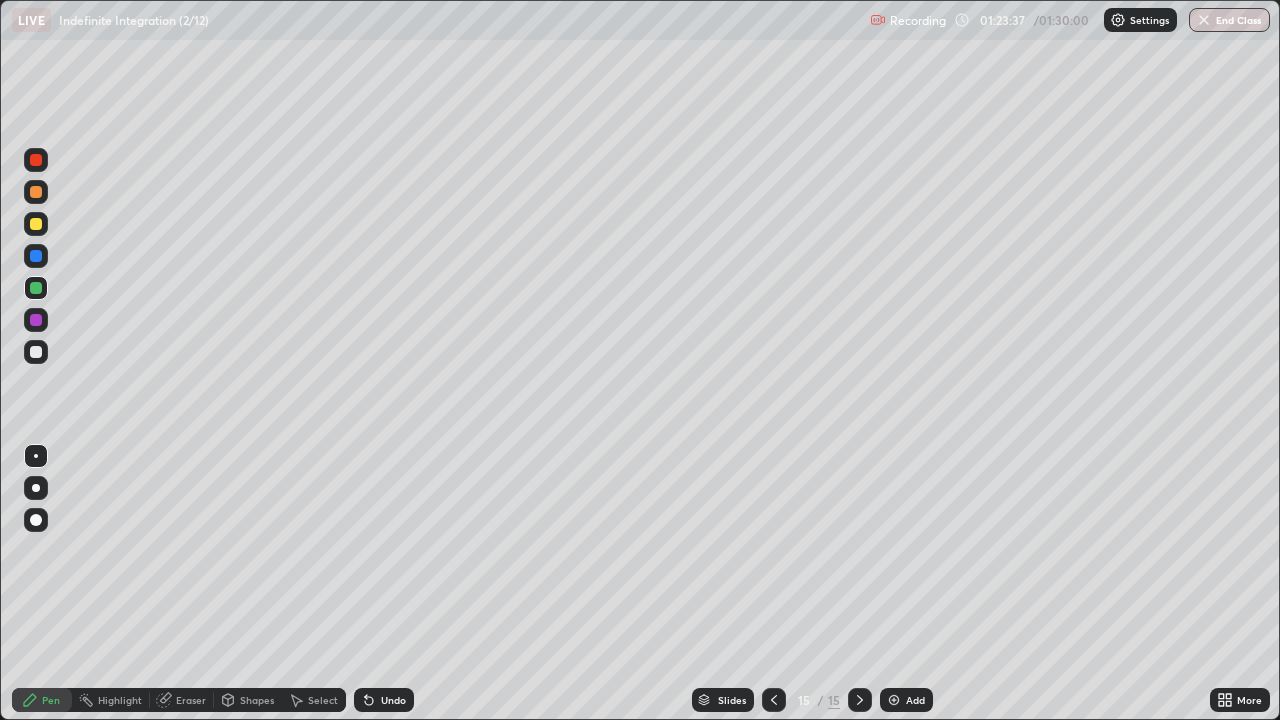 click on "End Class" at bounding box center (1229, 20) 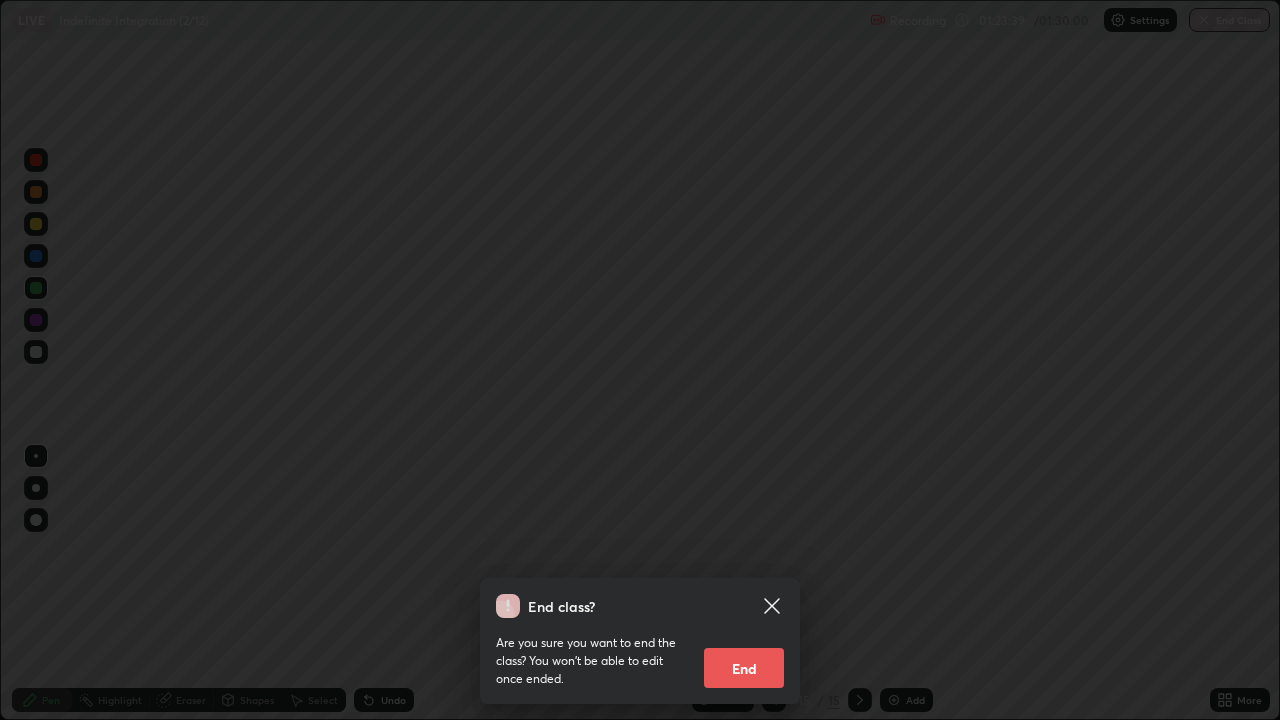 click on "End" at bounding box center (744, 668) 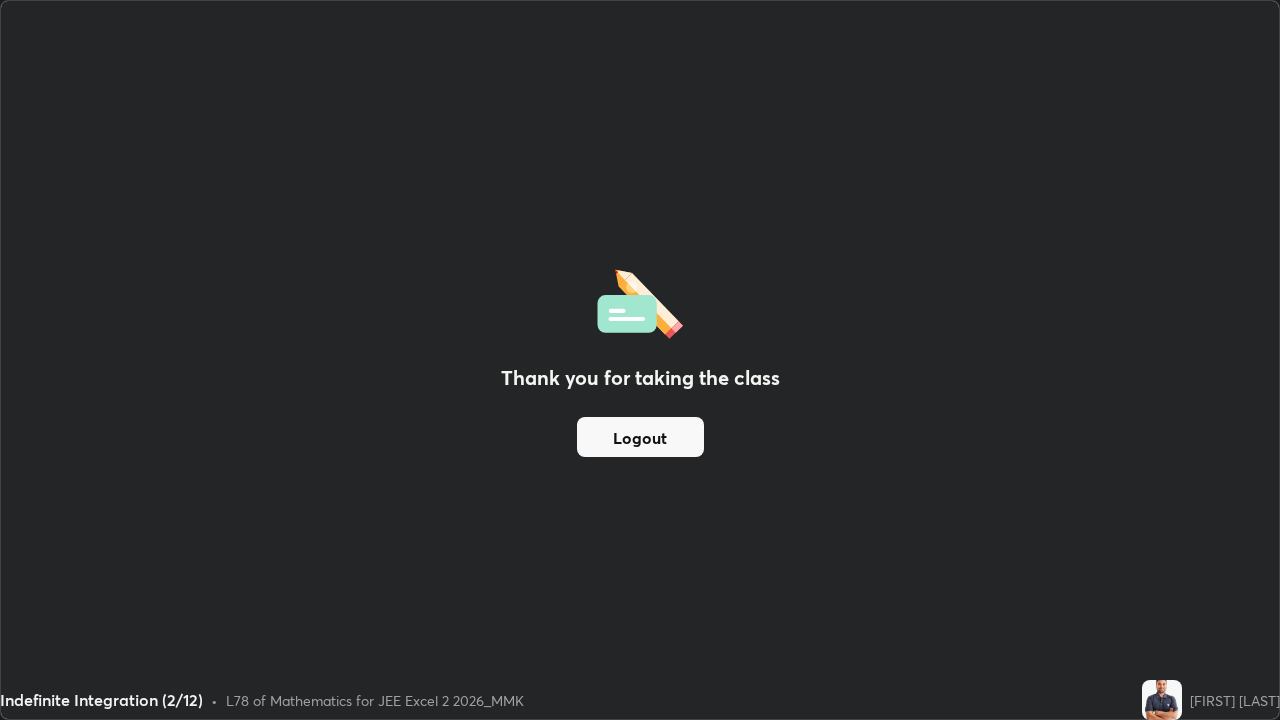 click on "Thank you for taking the class Logout" at bounding box center [640, 360] 